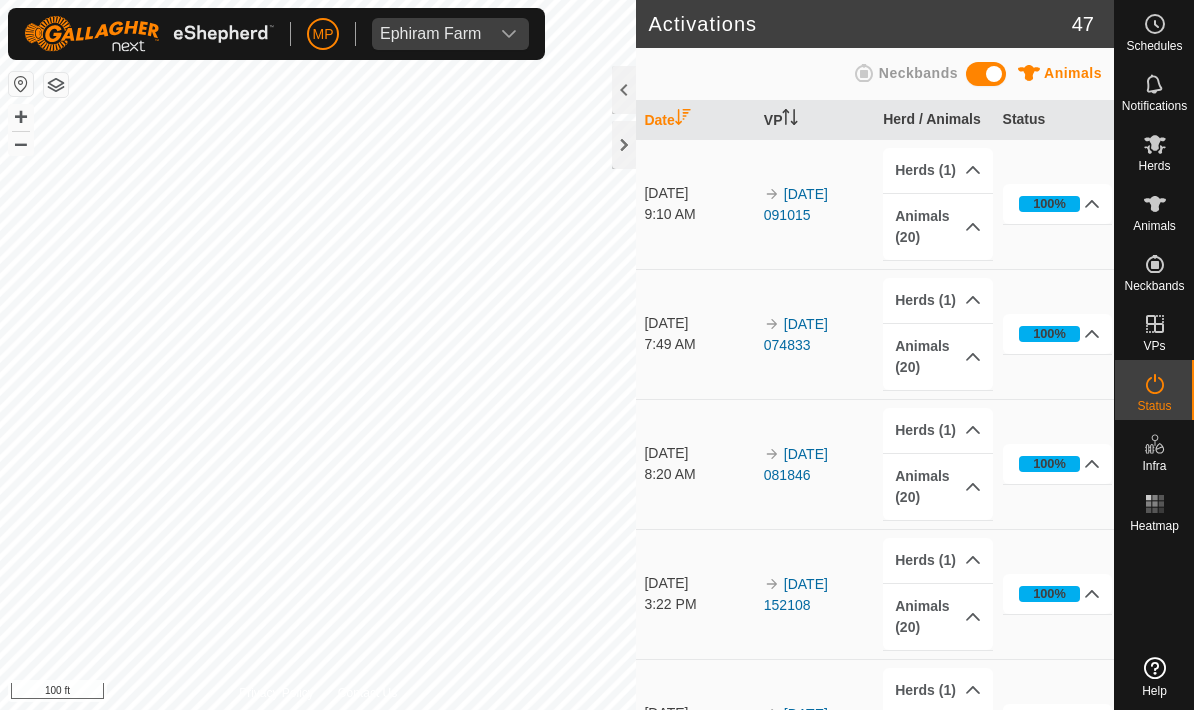 scroll, scrollTop: 0, scrollLeft: 0, axis: both 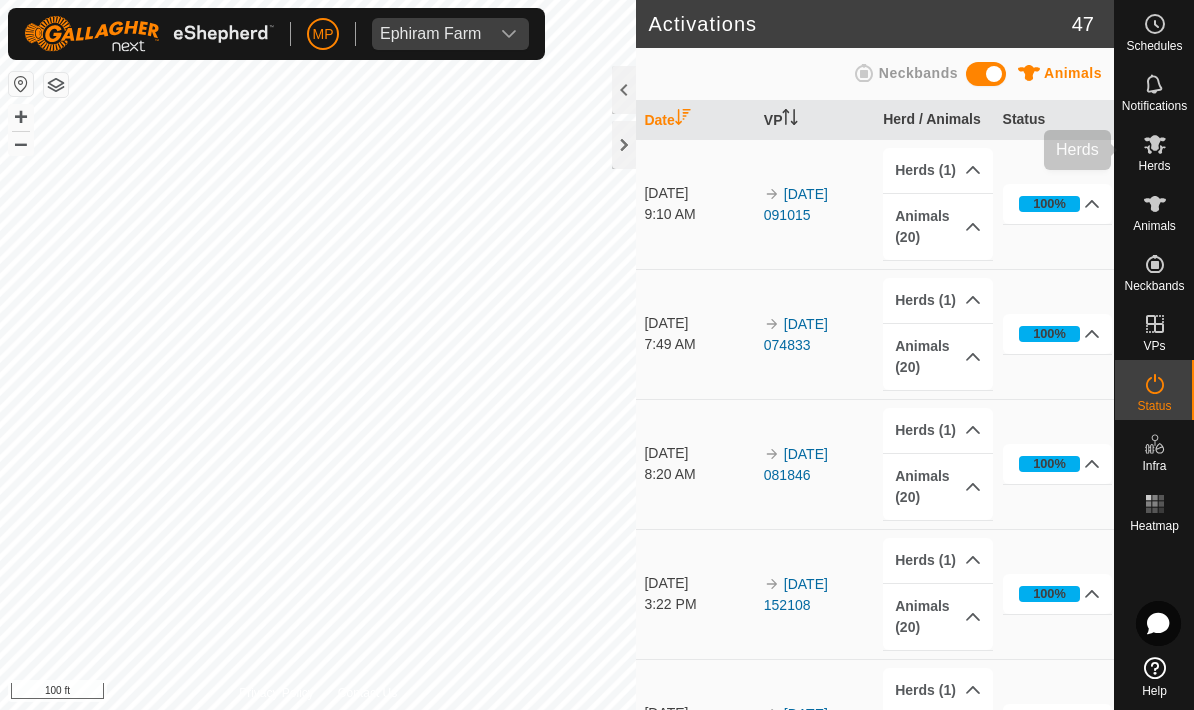 click on "Herds" at bounding box center (1154, 166) 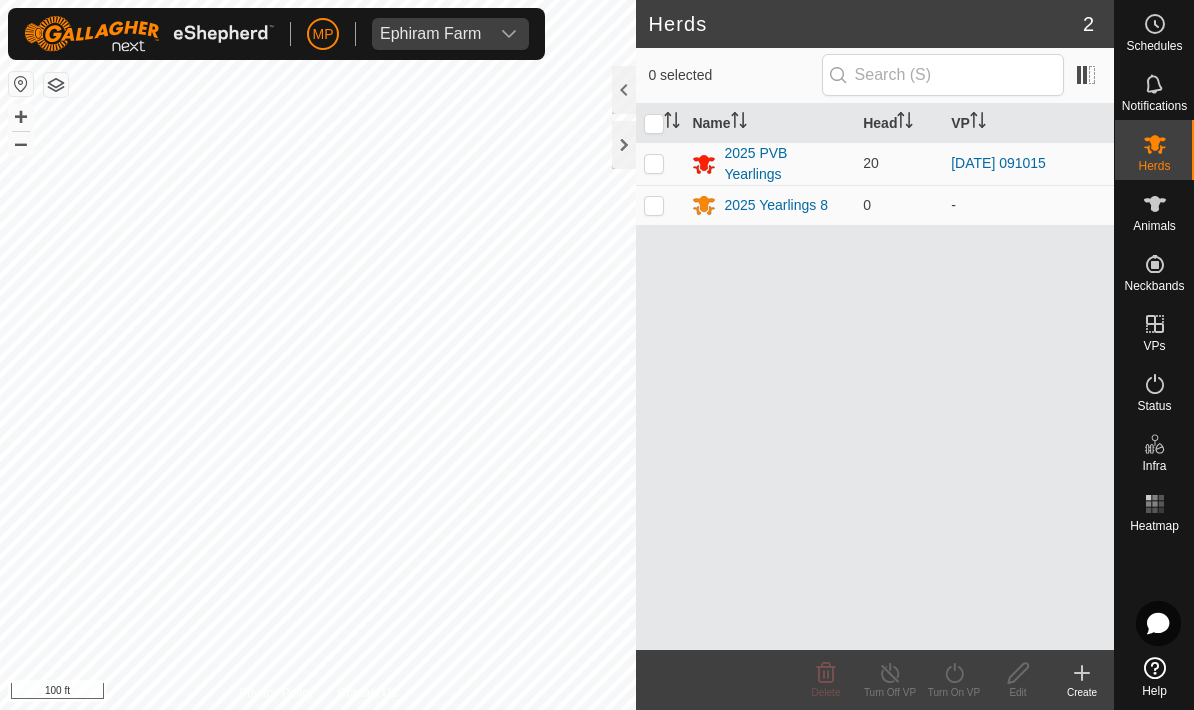 click at bounding box center [654, 163] 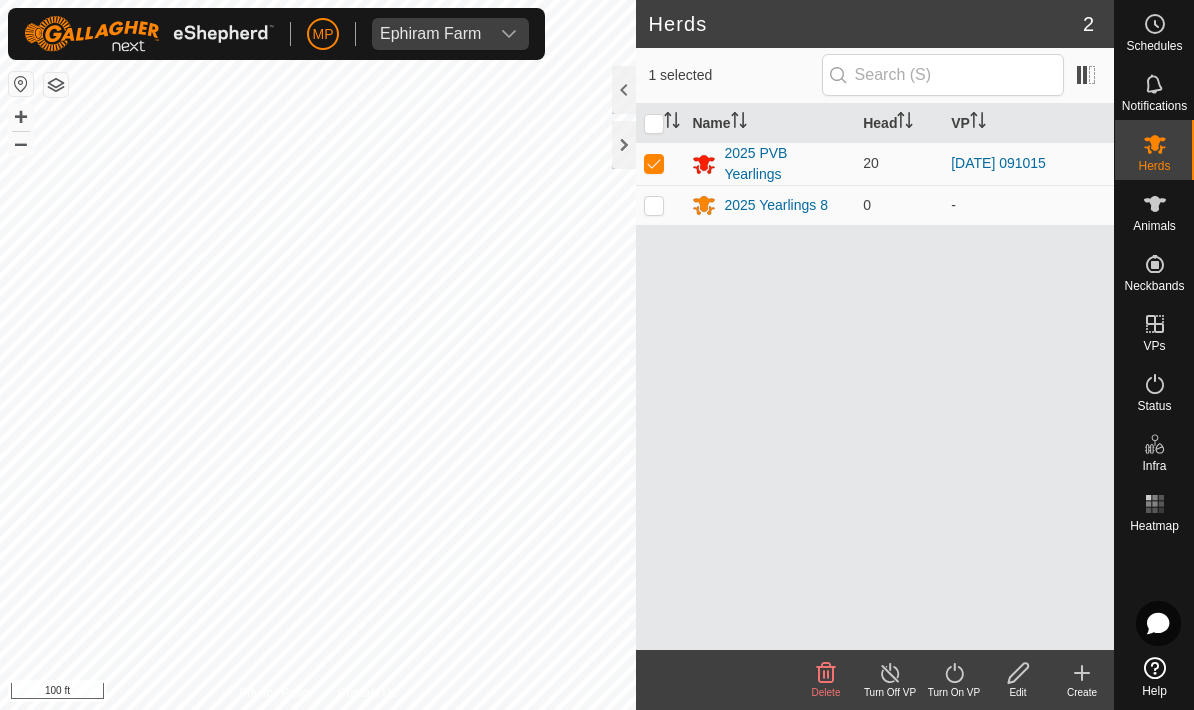 click 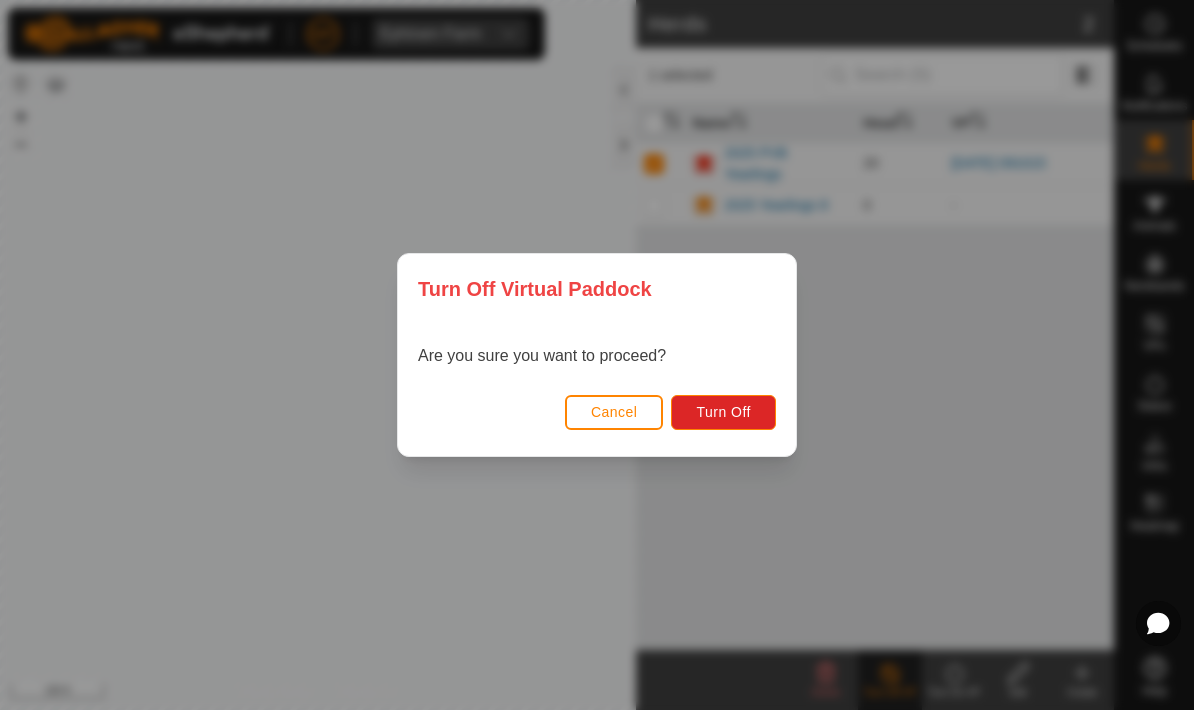 click on "Turn Off" at bounding box center (723, 412) 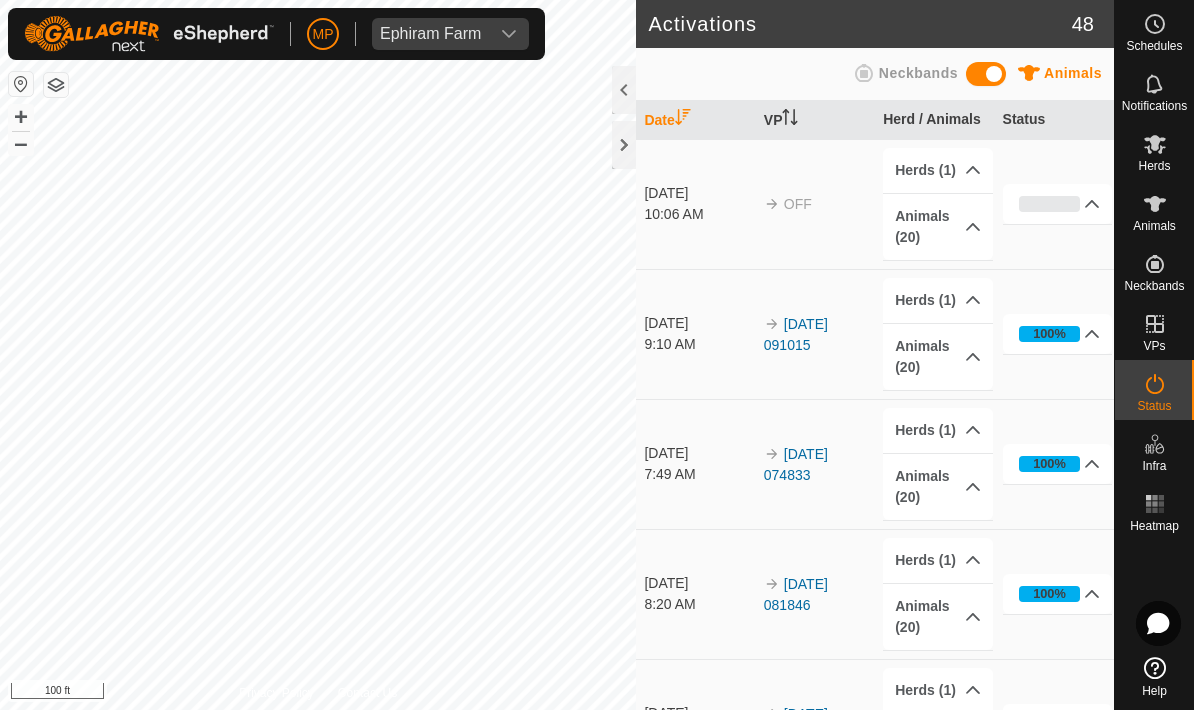 click 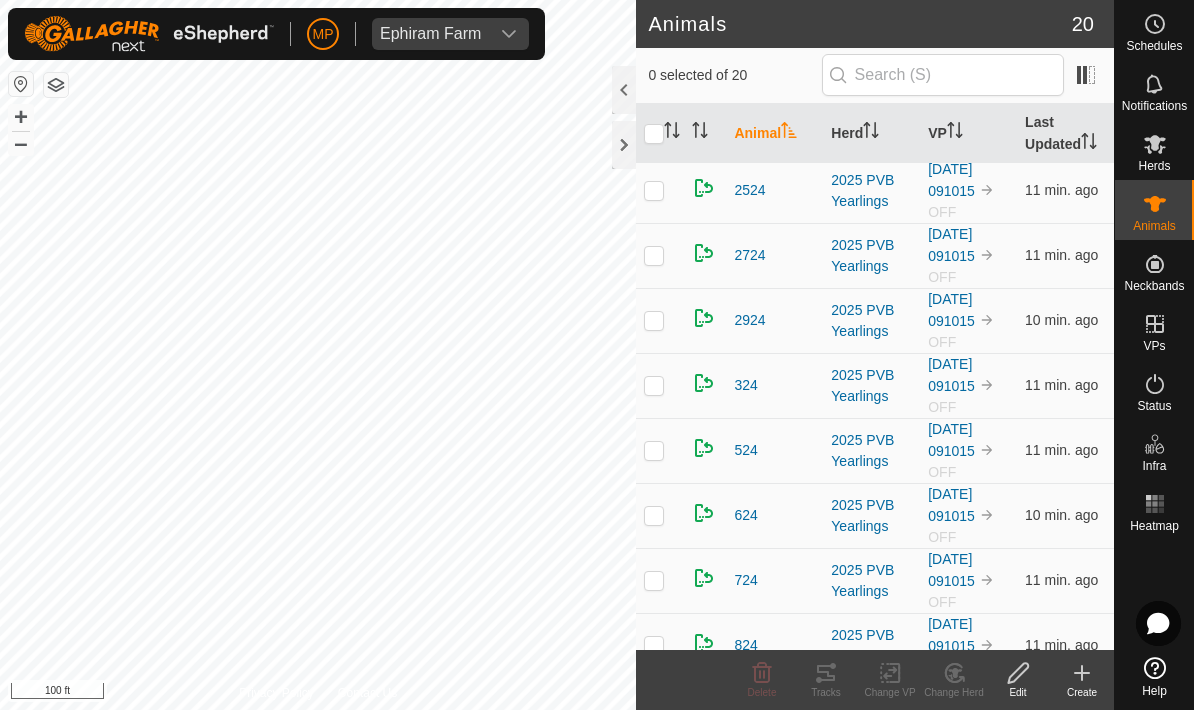 scroll, scrollTop: 802, scrollLeft: 0, axis: vertical 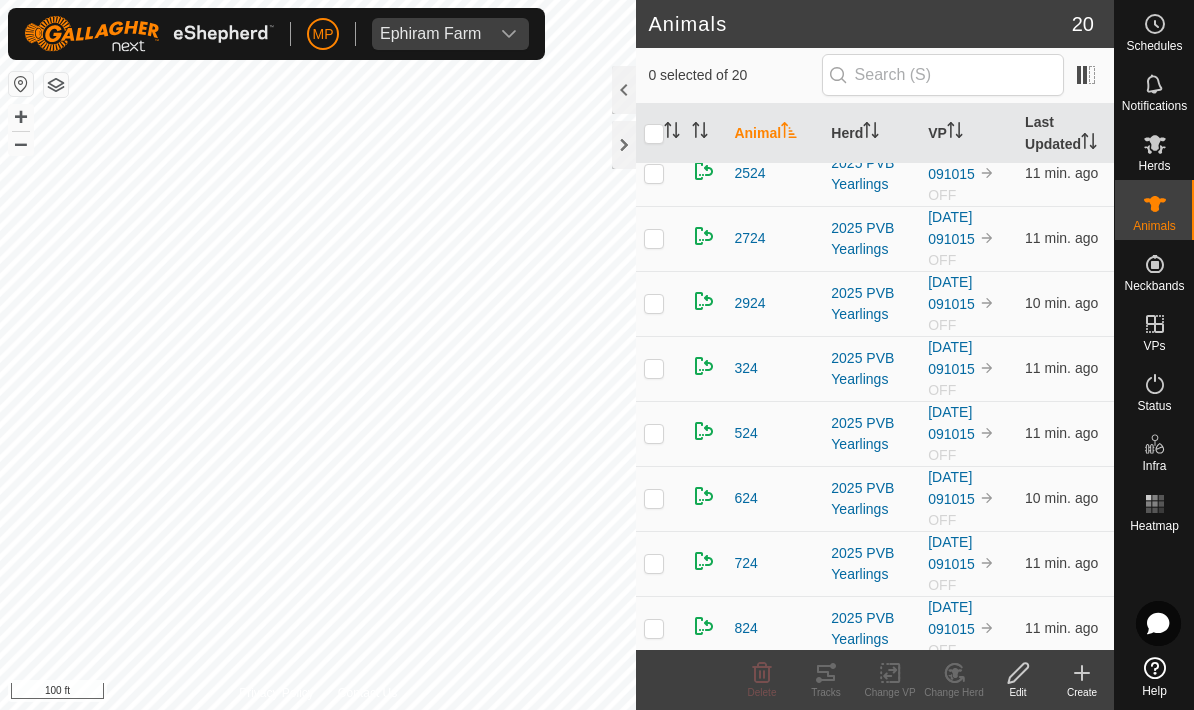 click at bounding box center (654, 433) 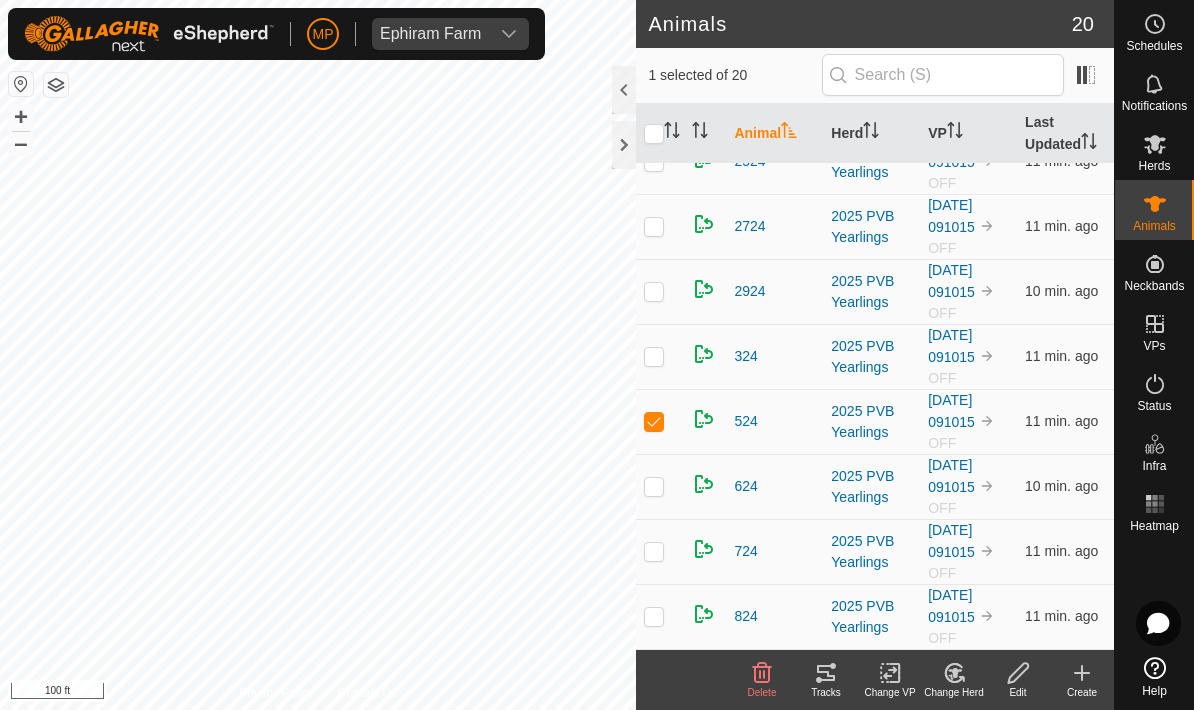 scroll, scrollTop: 814, scrollLeft: 0, axis: vertical 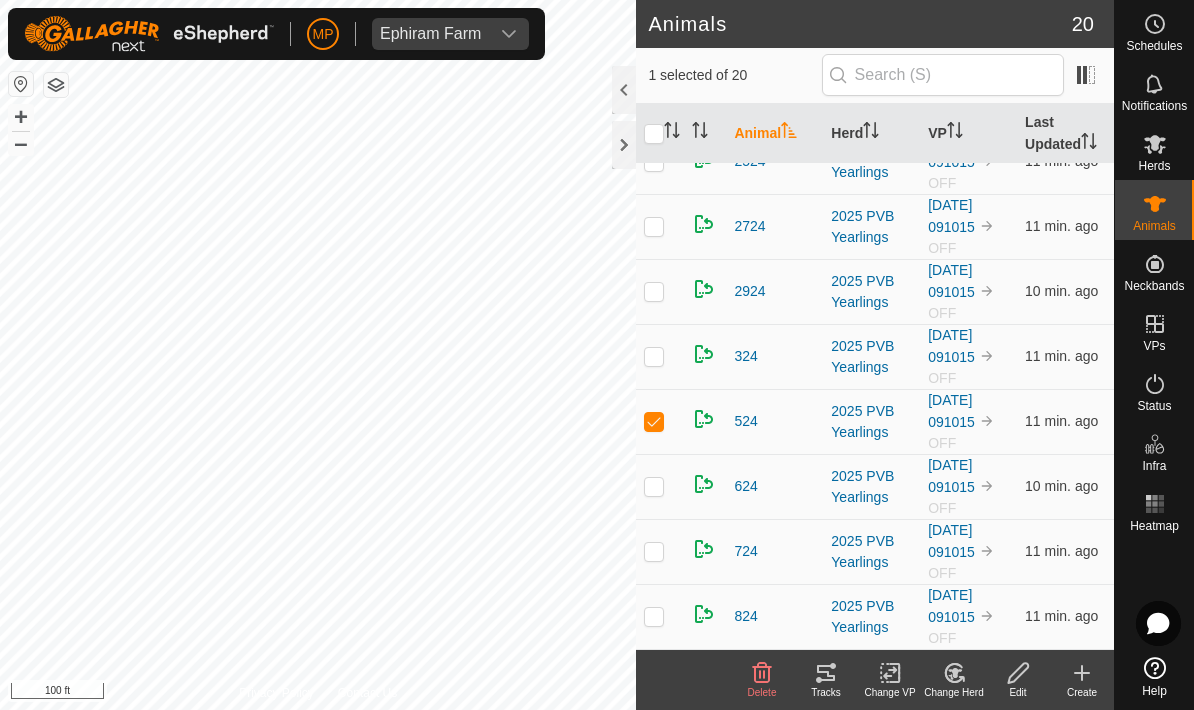 click at bounding box center [654, 616] 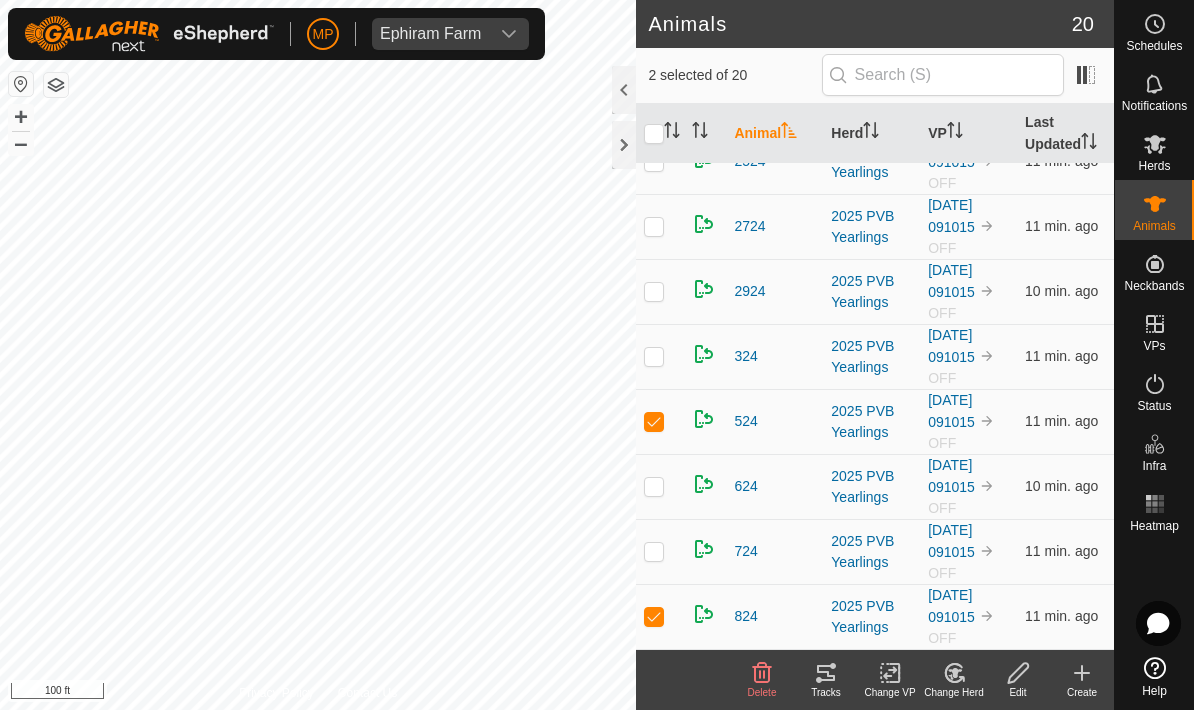 checkbox on "true" 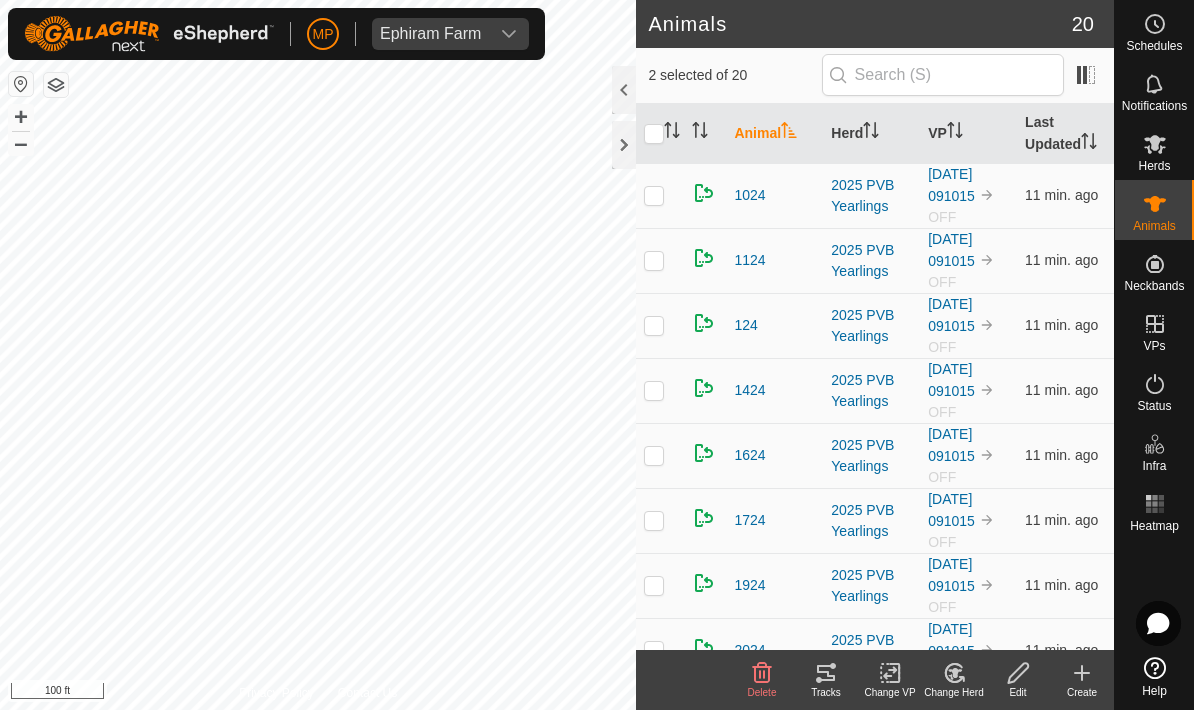 scroll, scrollTop: 0, scrollLeft: 0, axis: both 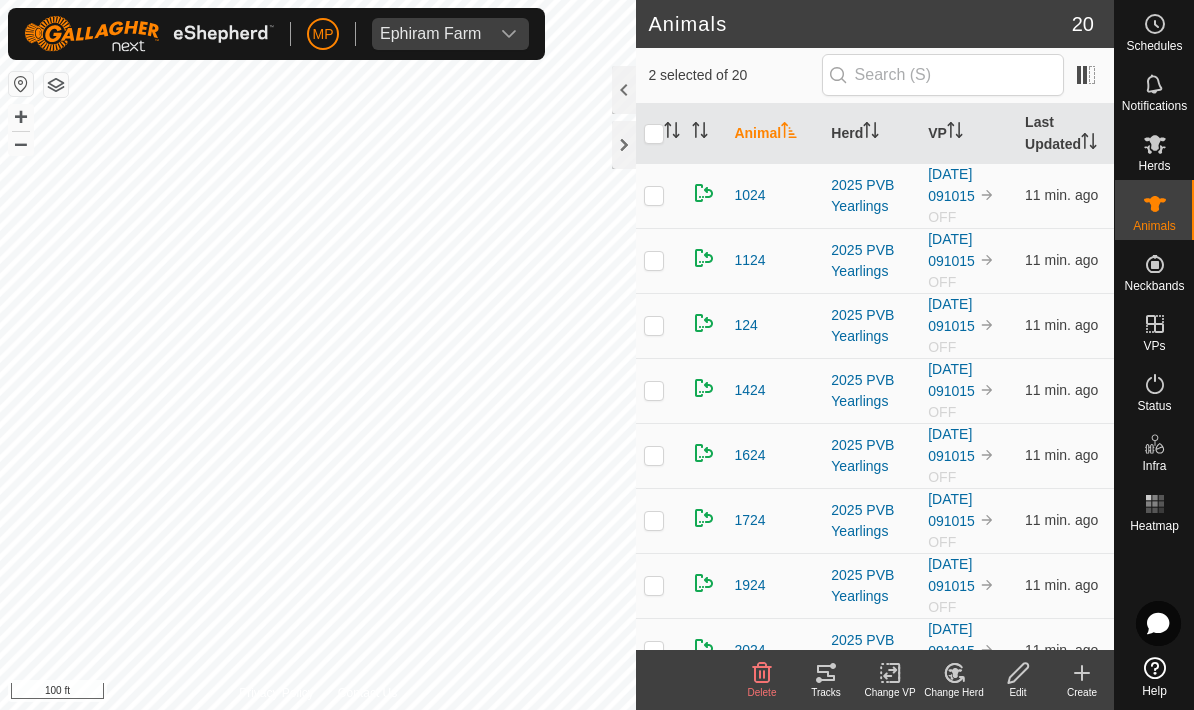 click at bounding box center [660, 195] 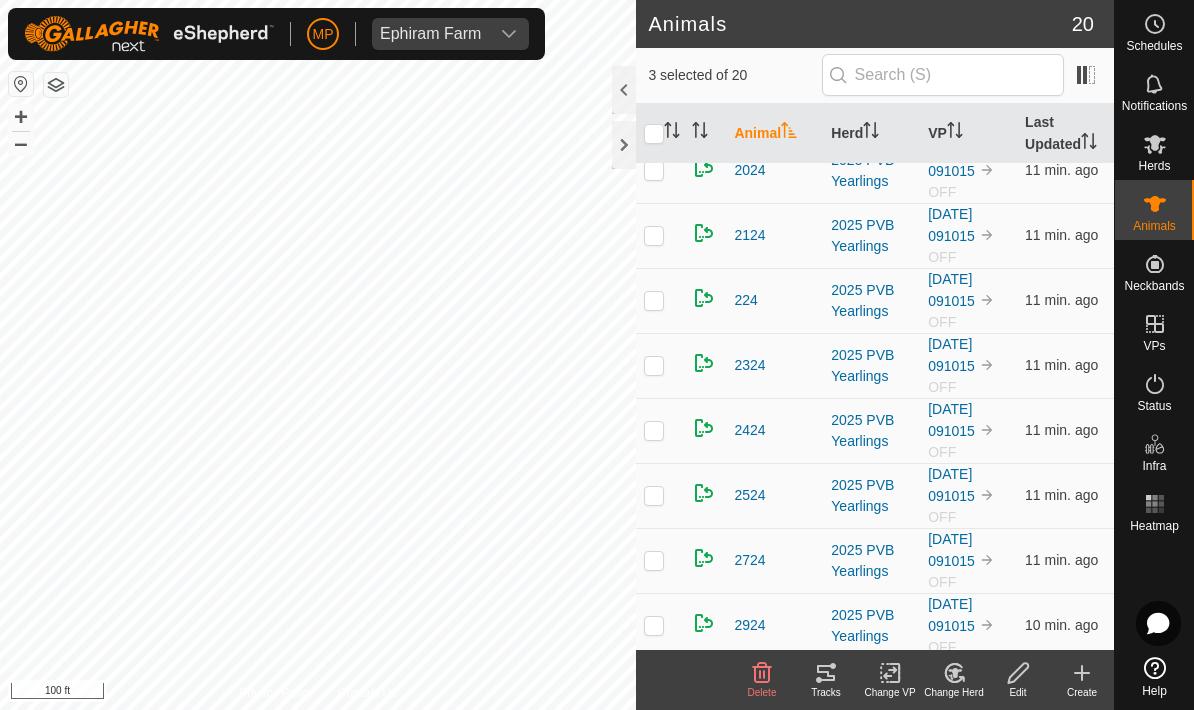 scroll, scrollTop: 483, scrollLeft: 0, axis: vertical 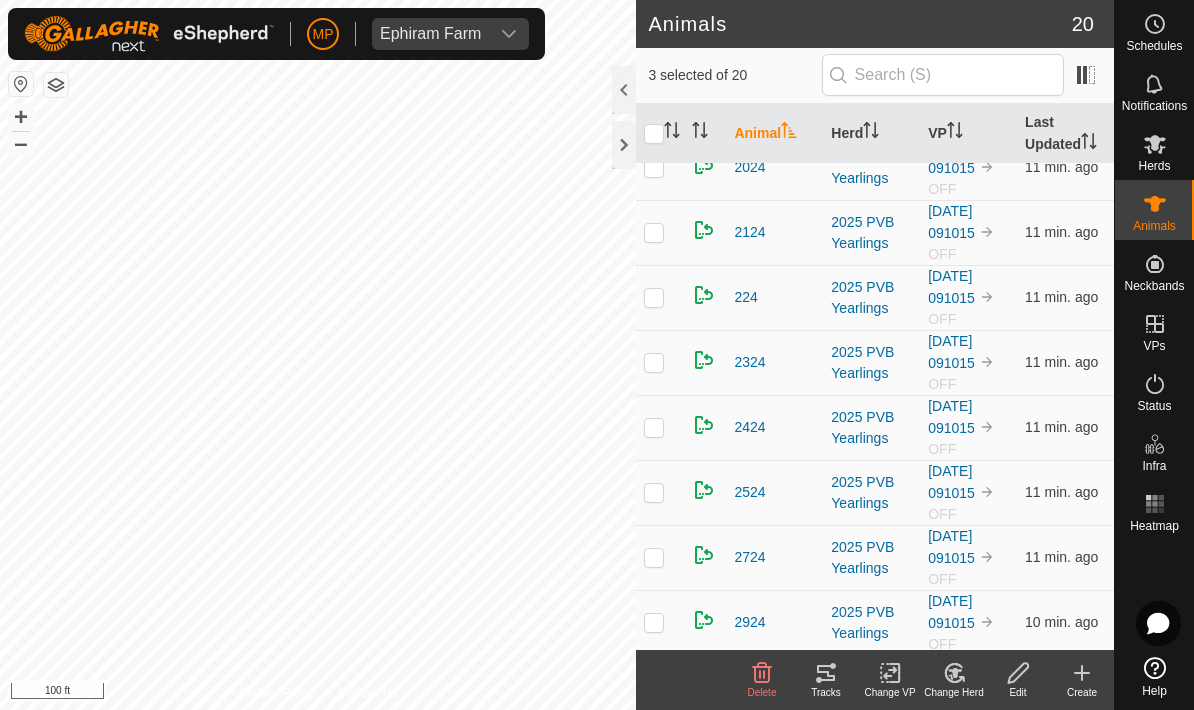 click at bounding box center (654, 427) 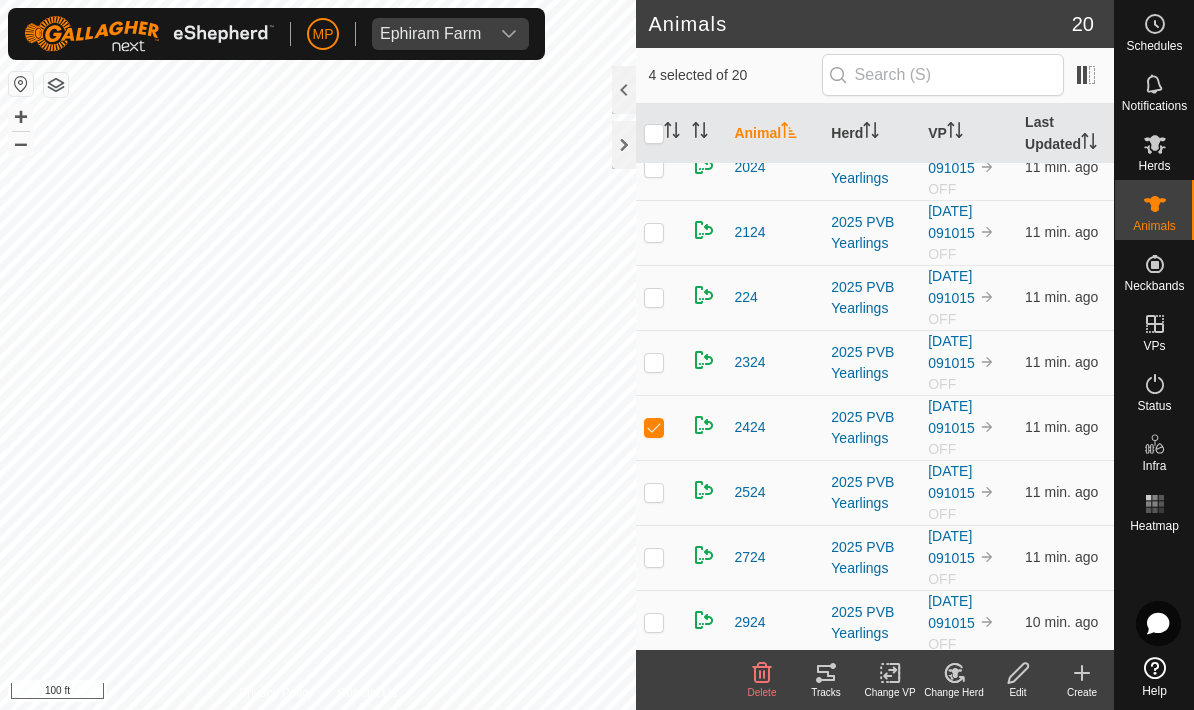 click 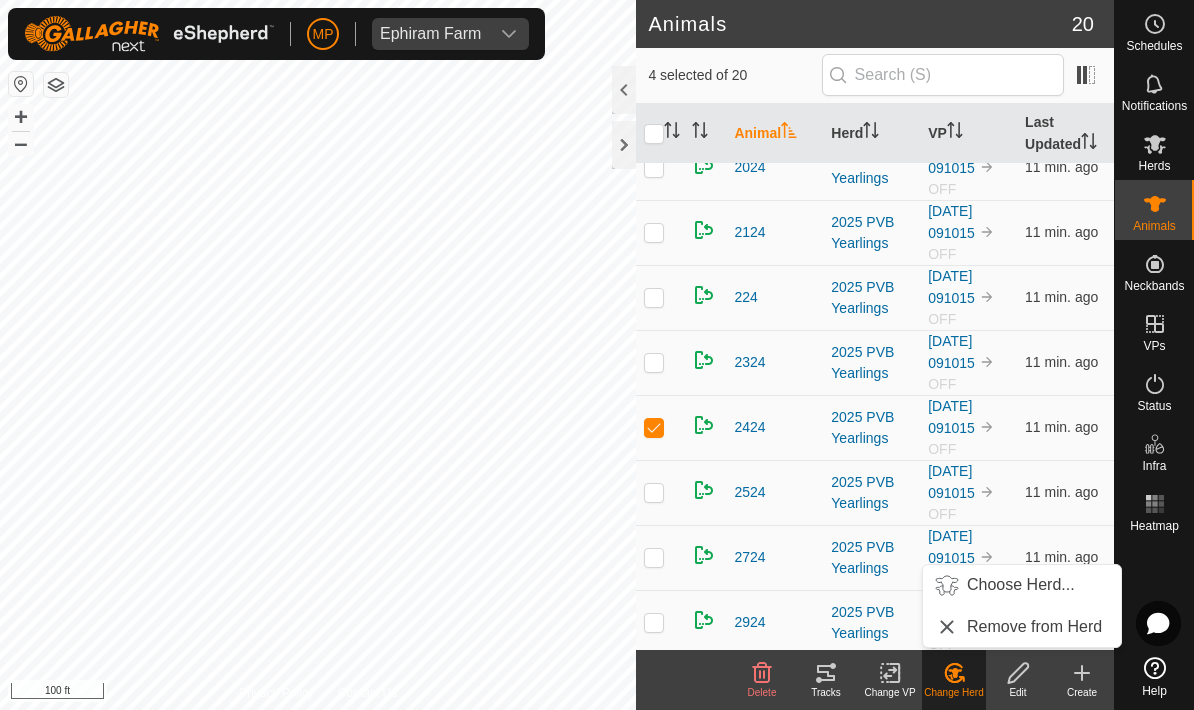 click on "Choose Herd..." at bounding box center (1021, 585) 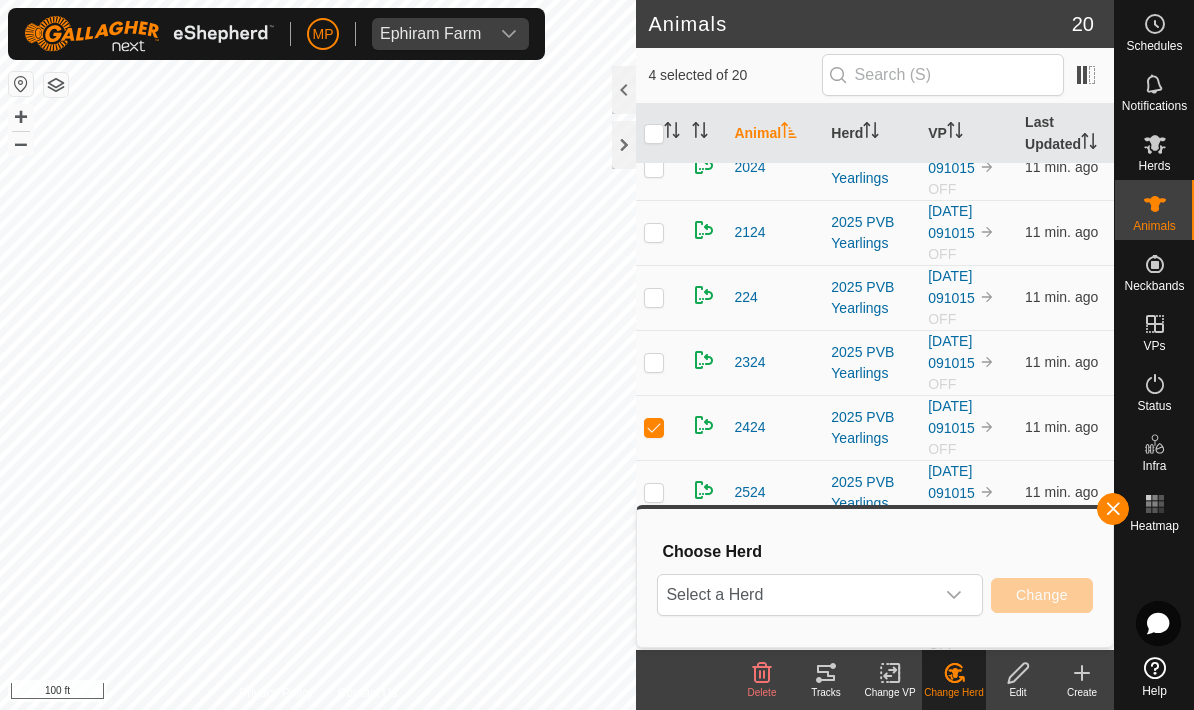 click on "Select a Herd" at bounding box center [796, 595] 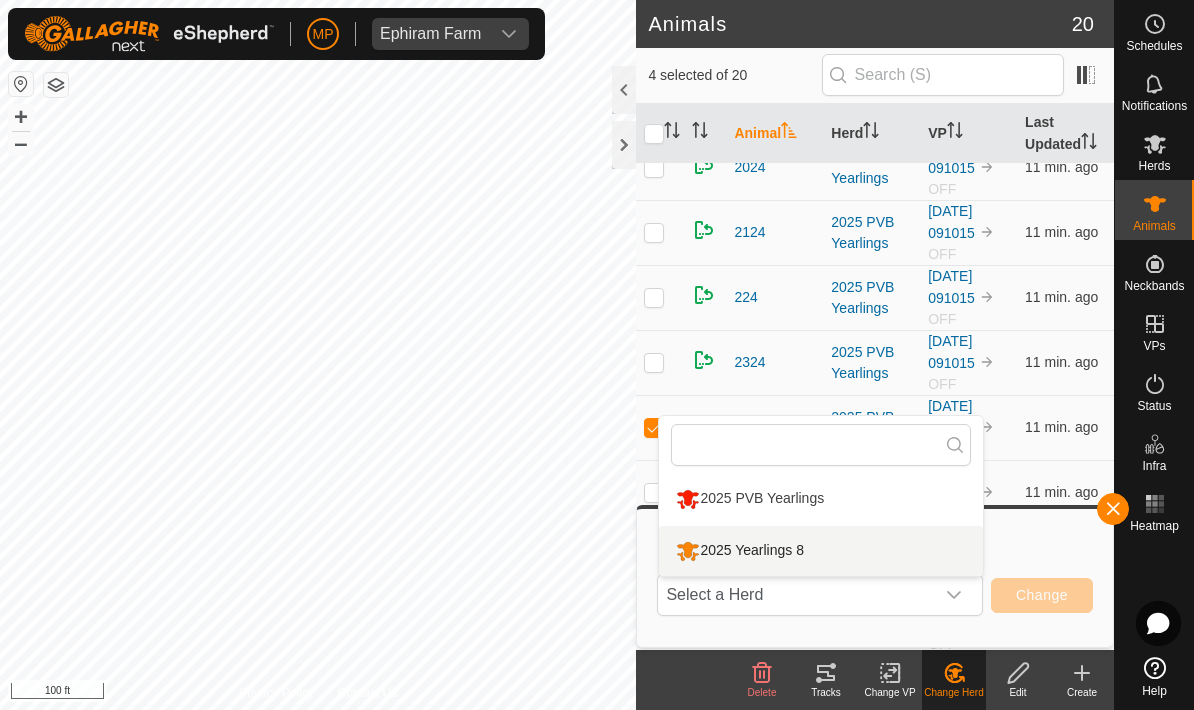 click on "2025 Yearlings 8" at bounding box center (740, 551) 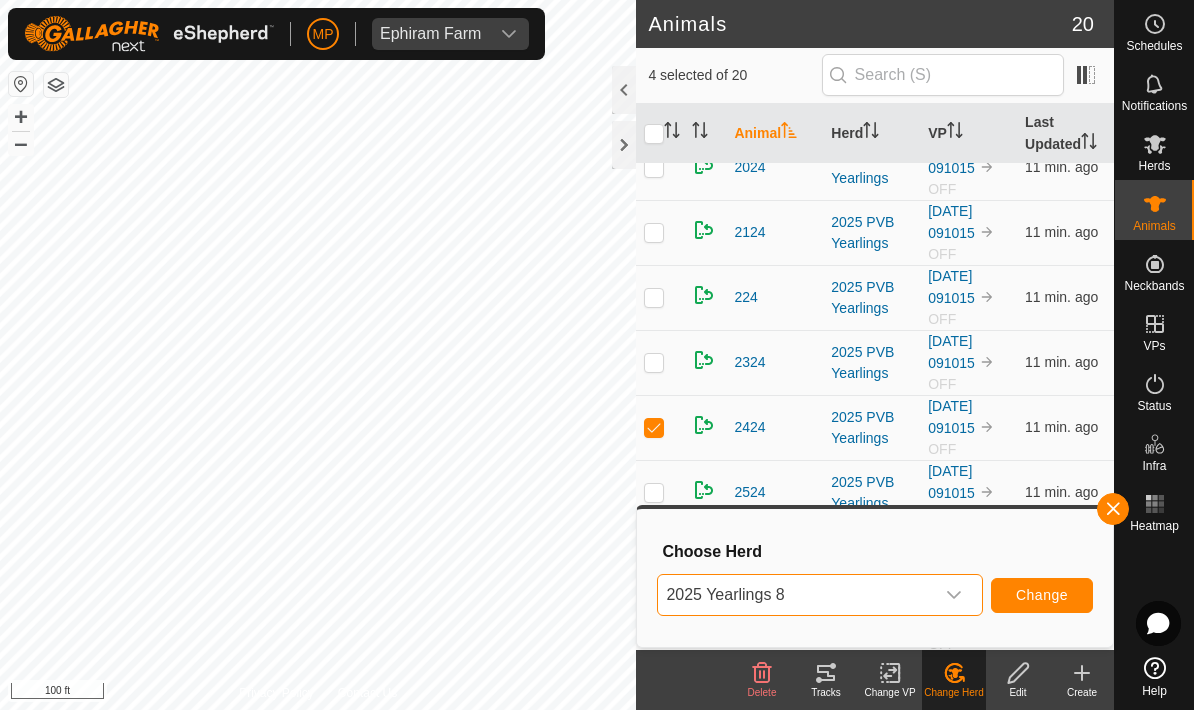 click on "Change" at bounding box center (1042, 595) 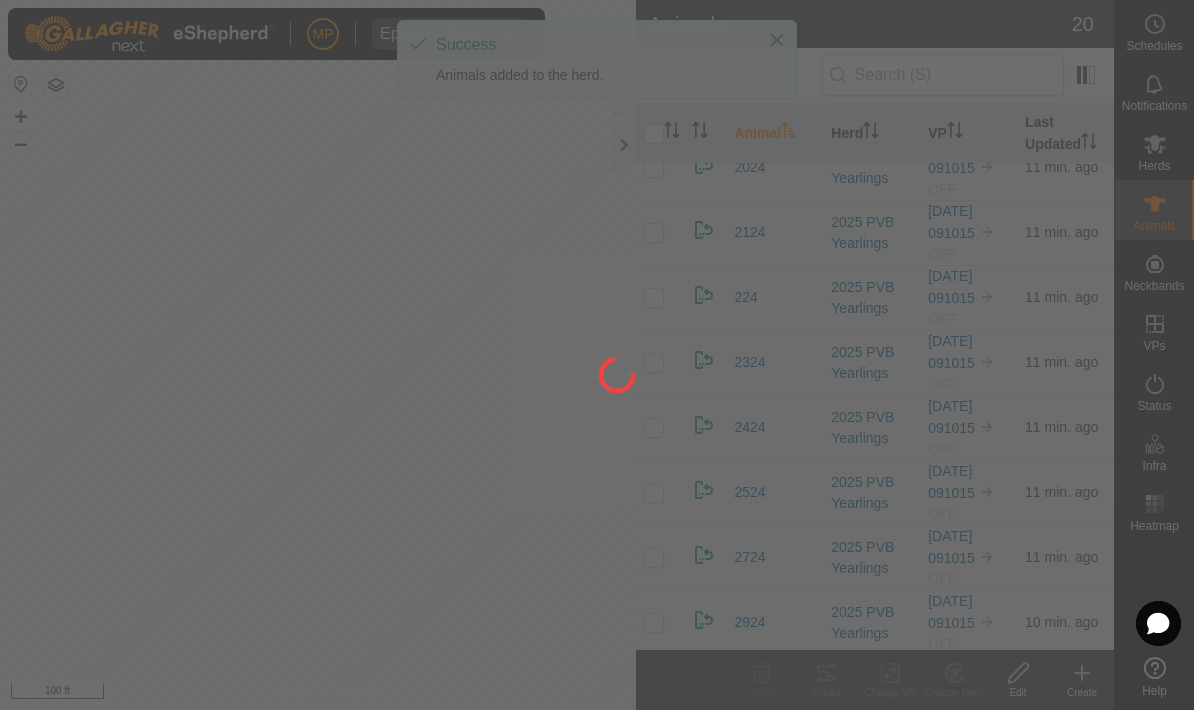 checkbox on "false" 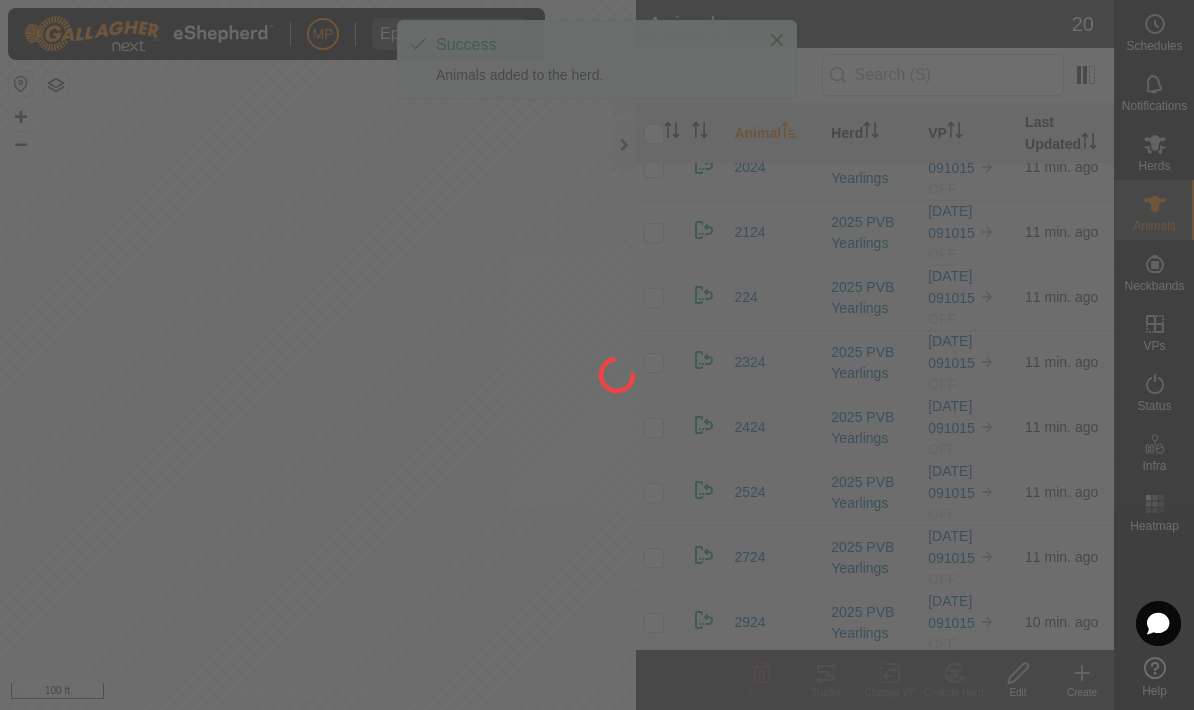 checkbox on "false" 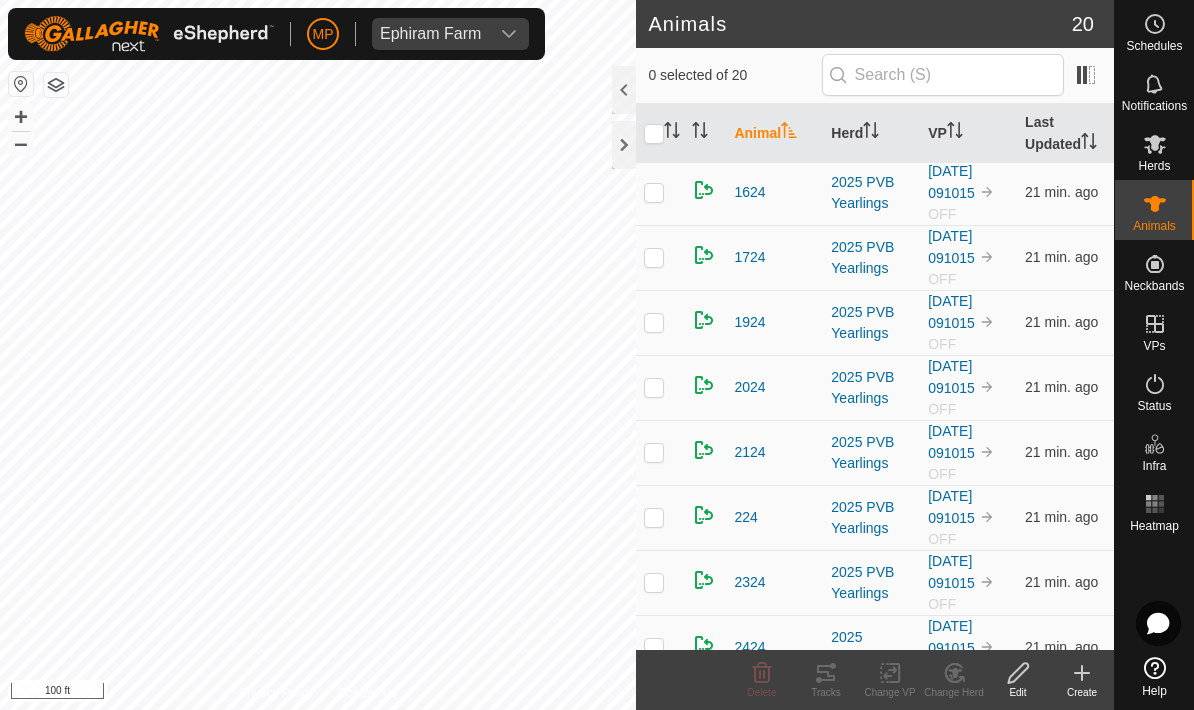 scroll, scrollTop: 269, scrollLeft: 0, axis: vertical 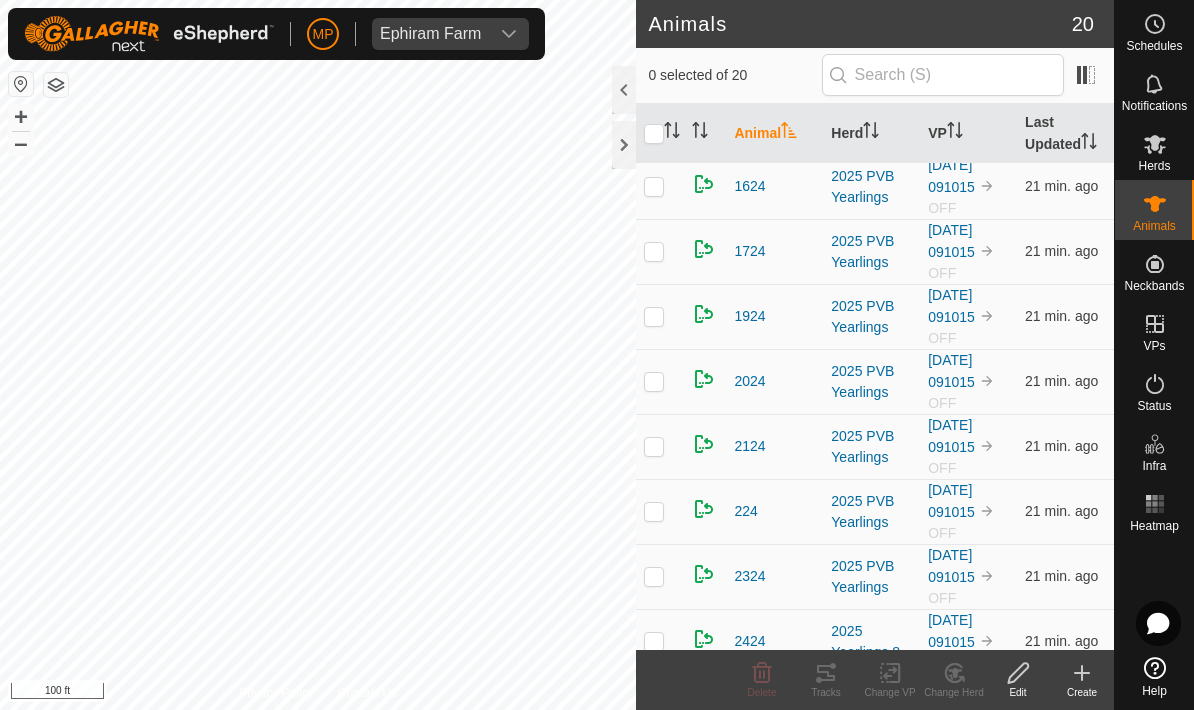 click at bounding box center [660, 381] 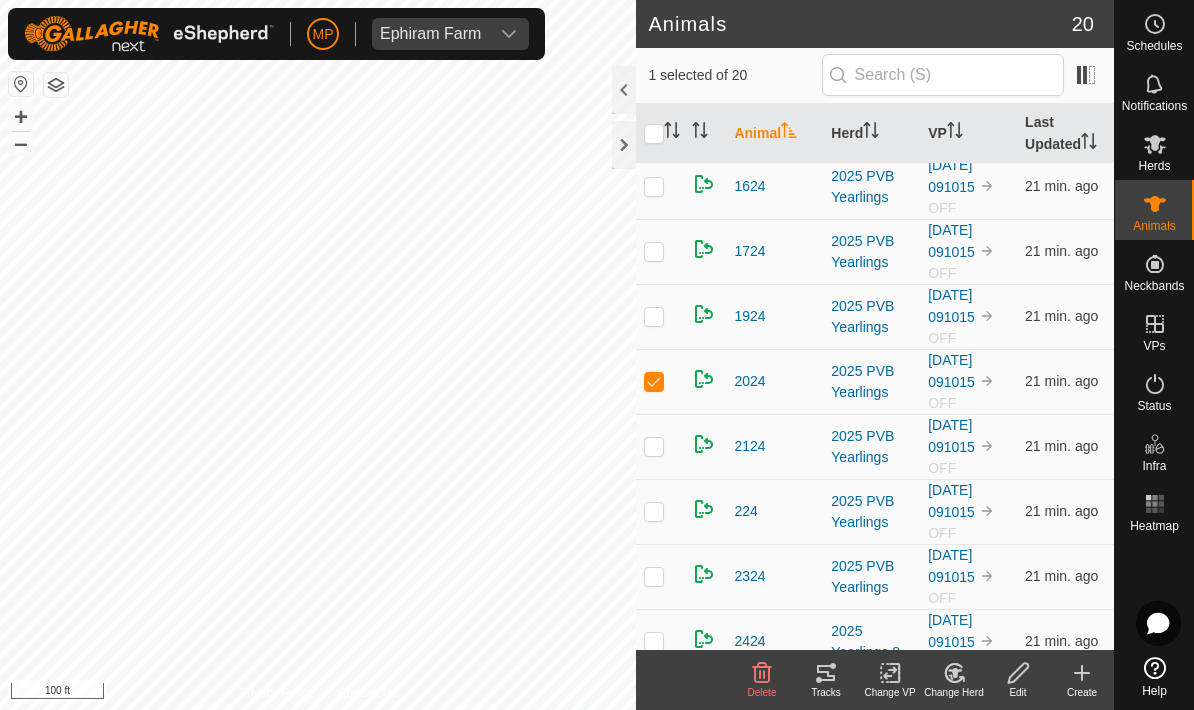 checkbox on "true" 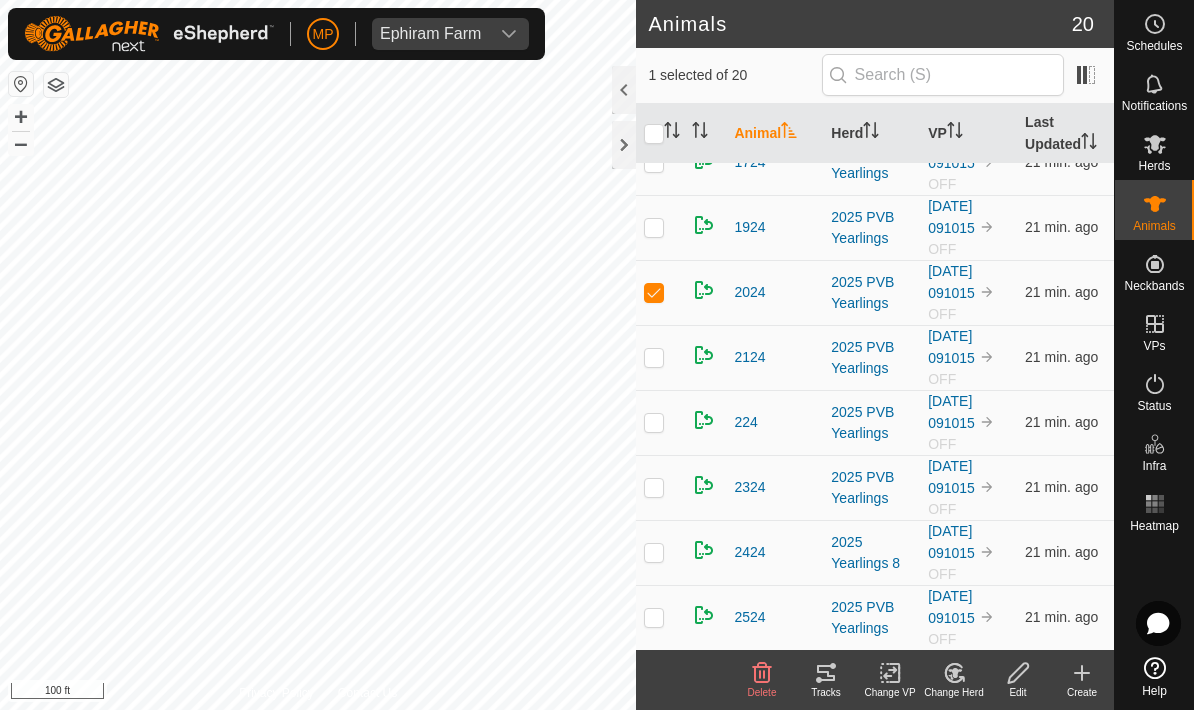 scroll, scrollTop: 390, scrollLeft: 0, axis: vertical 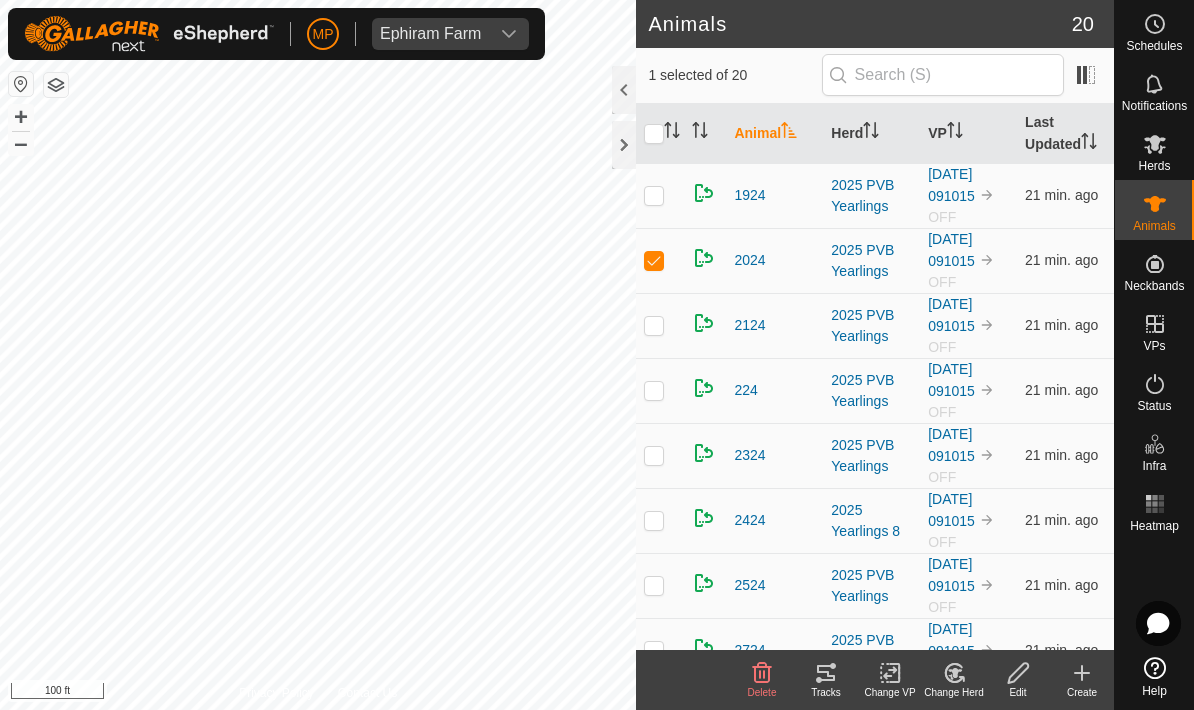 click at bounding box center [654, 455] 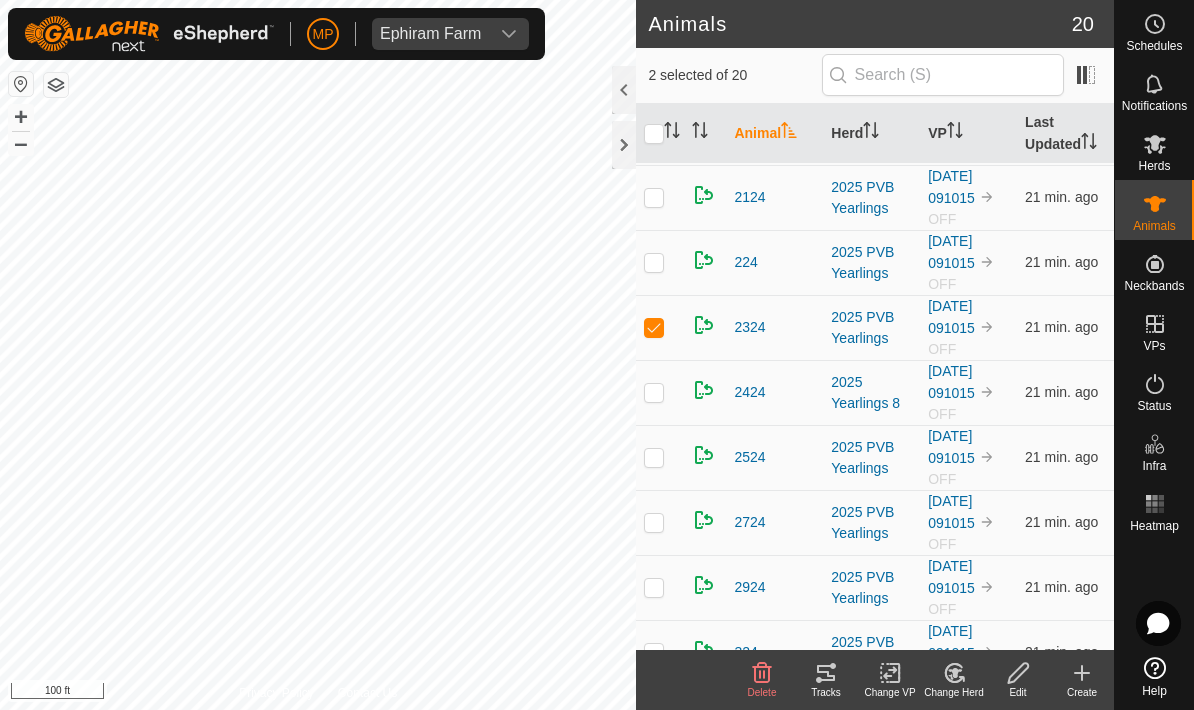 scroll, scrollTop: 519, scrollLeft: 0, axis: vertical 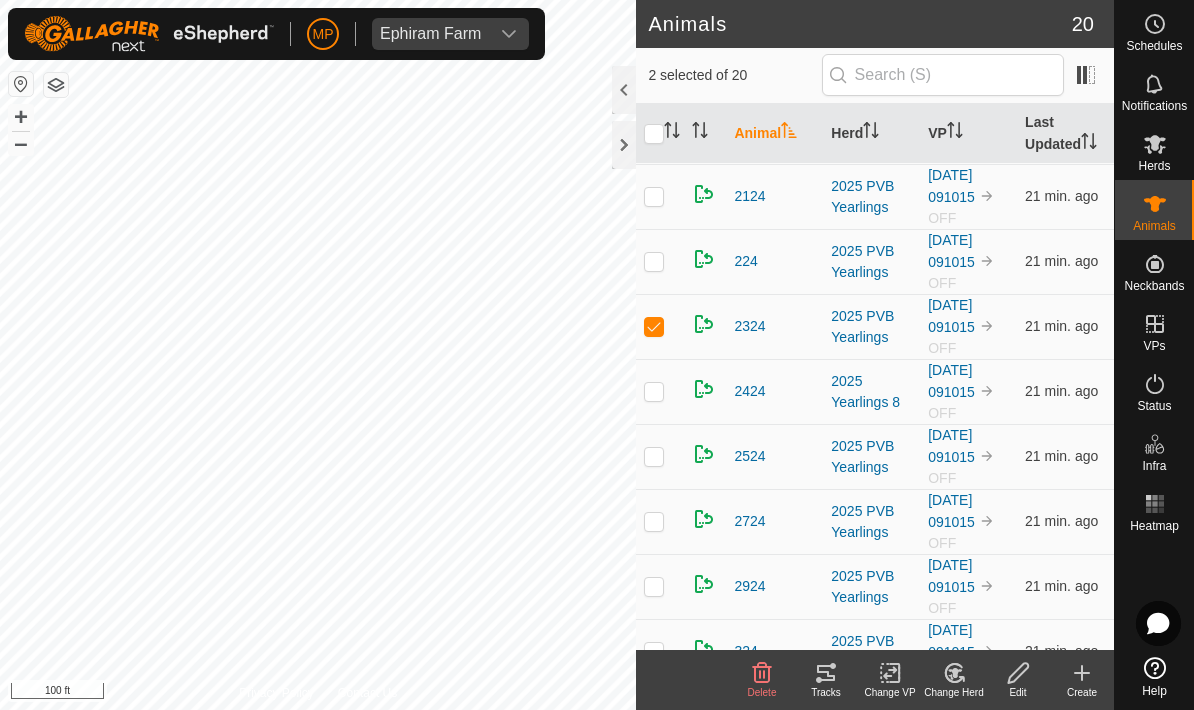 click at bounding box center (660, 521) 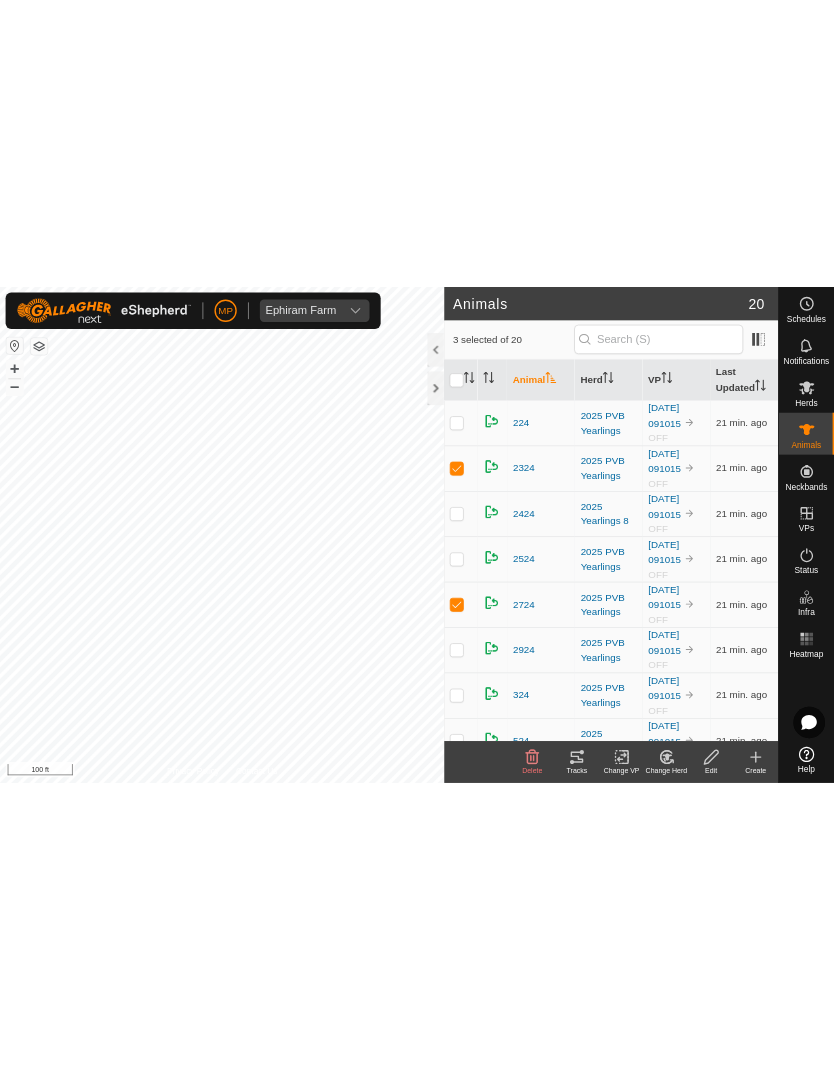 scroll, scrollTop: 574, scrollLeft: 0, axis: vertical 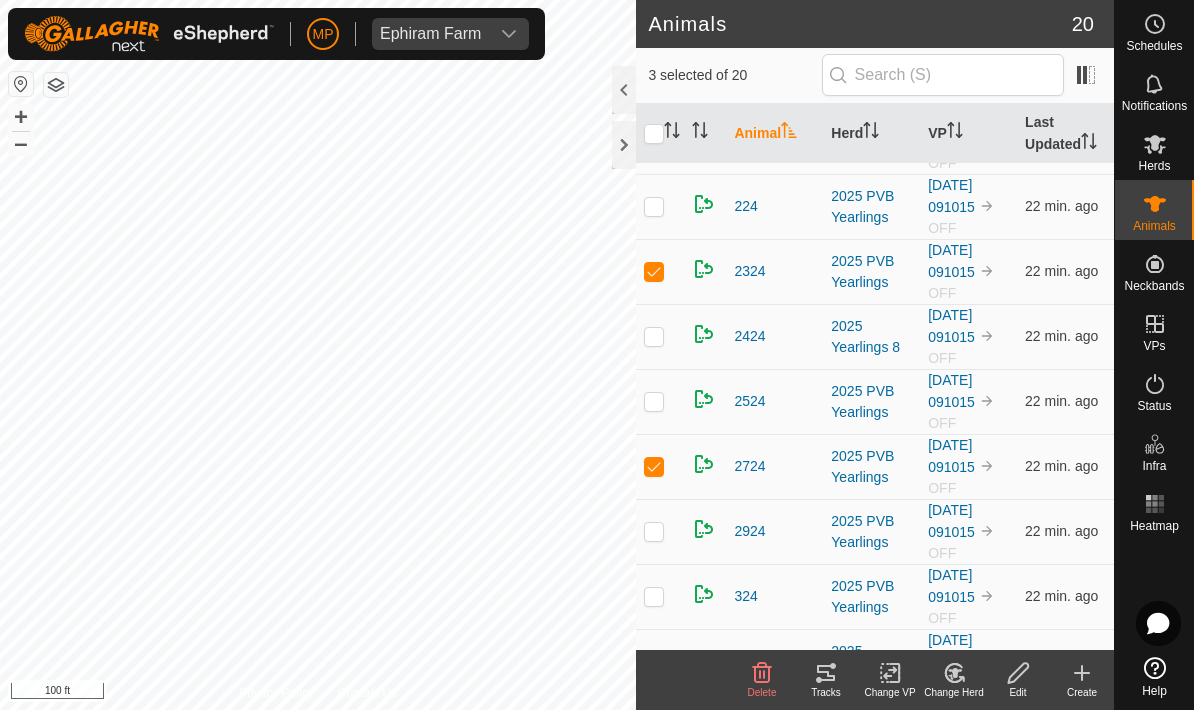 click at bounding box center (654, 206) 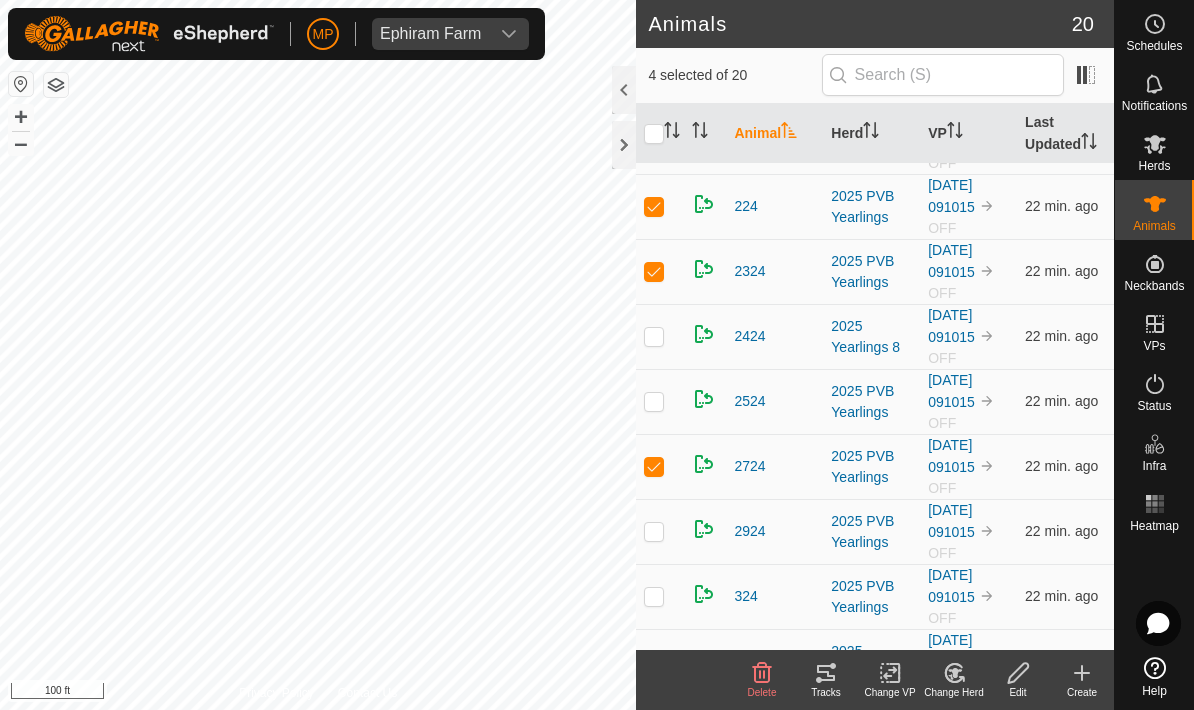 scroll, scrollTop: 454, scrollLeft: 0, axis: vertical 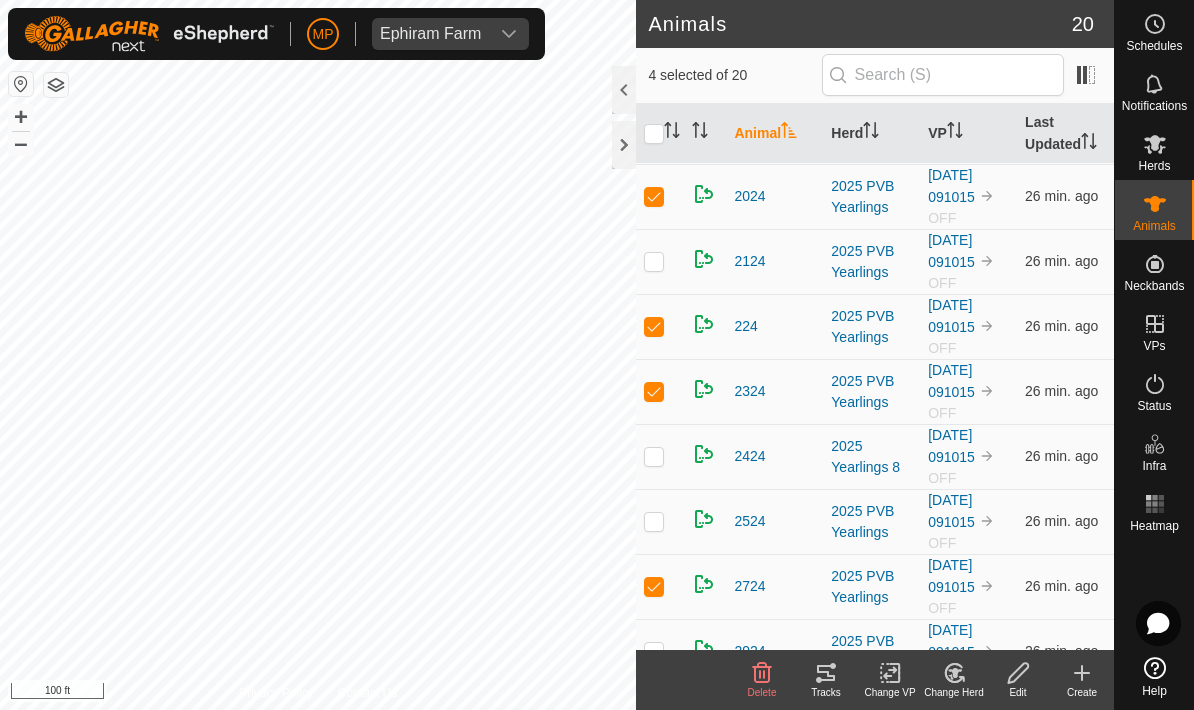 click at bounding box center (660, 196) 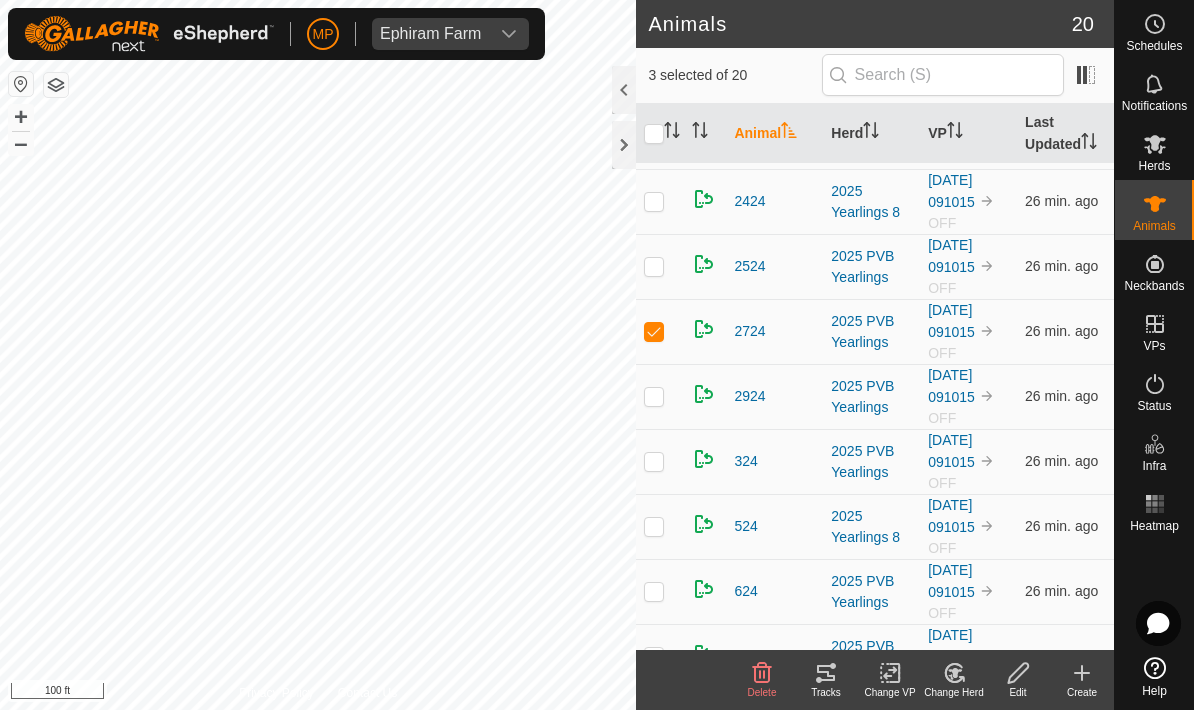 scroll, scrollTop: 707, scrollLeft: 0, axis: vertical 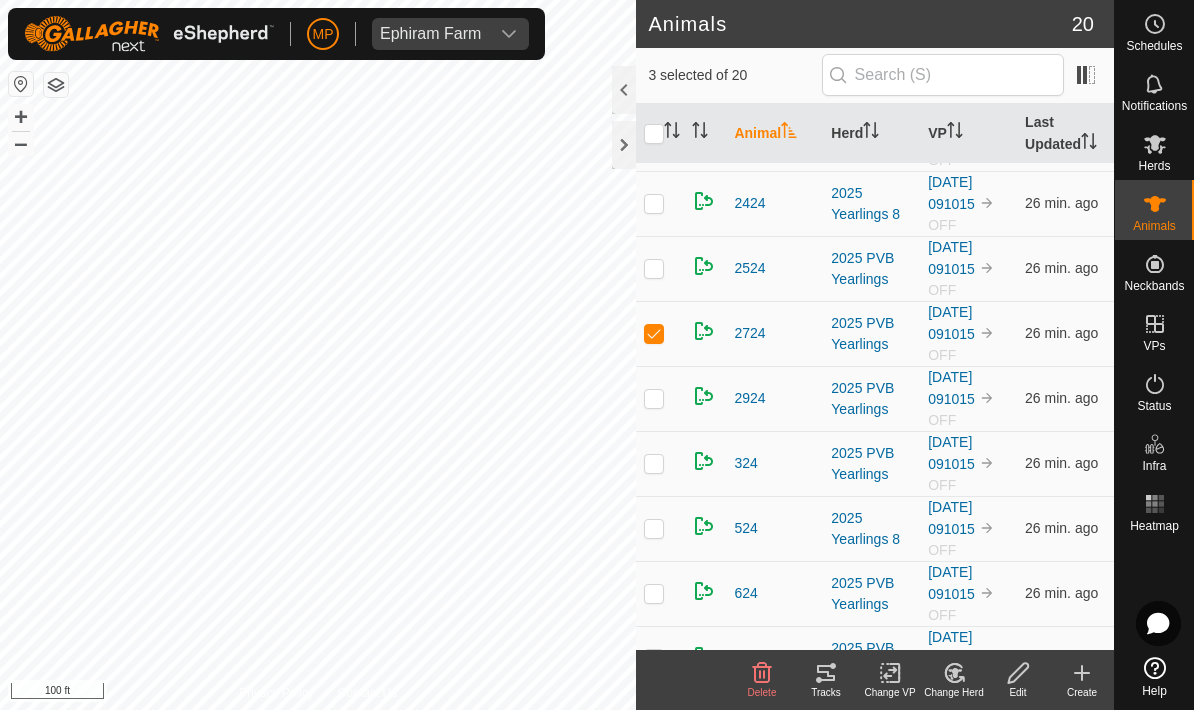 click at bounding box center [654, 398] 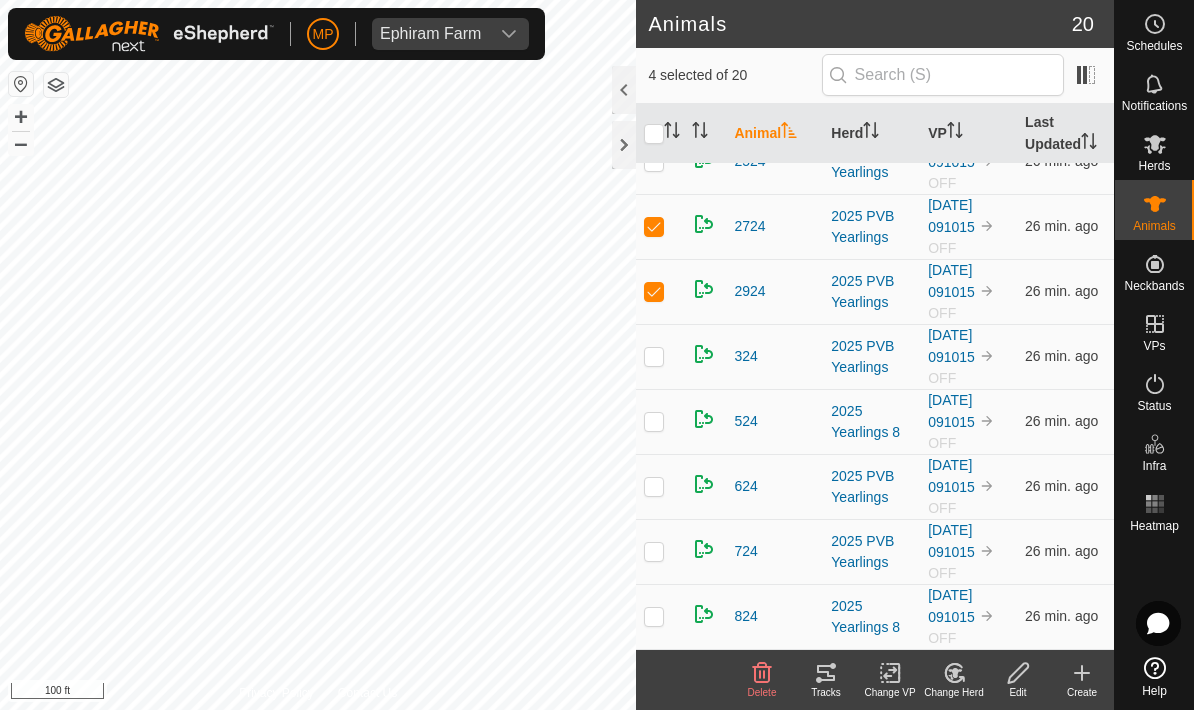 scroll, scrollTop: 814, scrollLeft: 0, axis: vertical 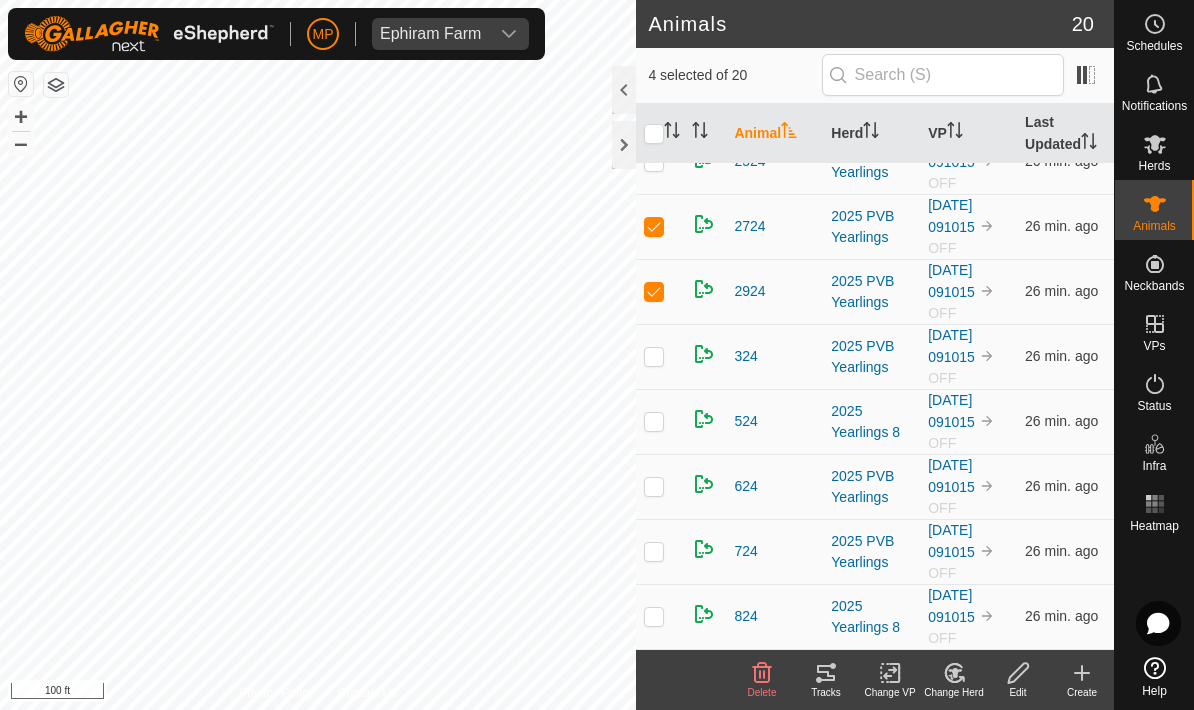 click 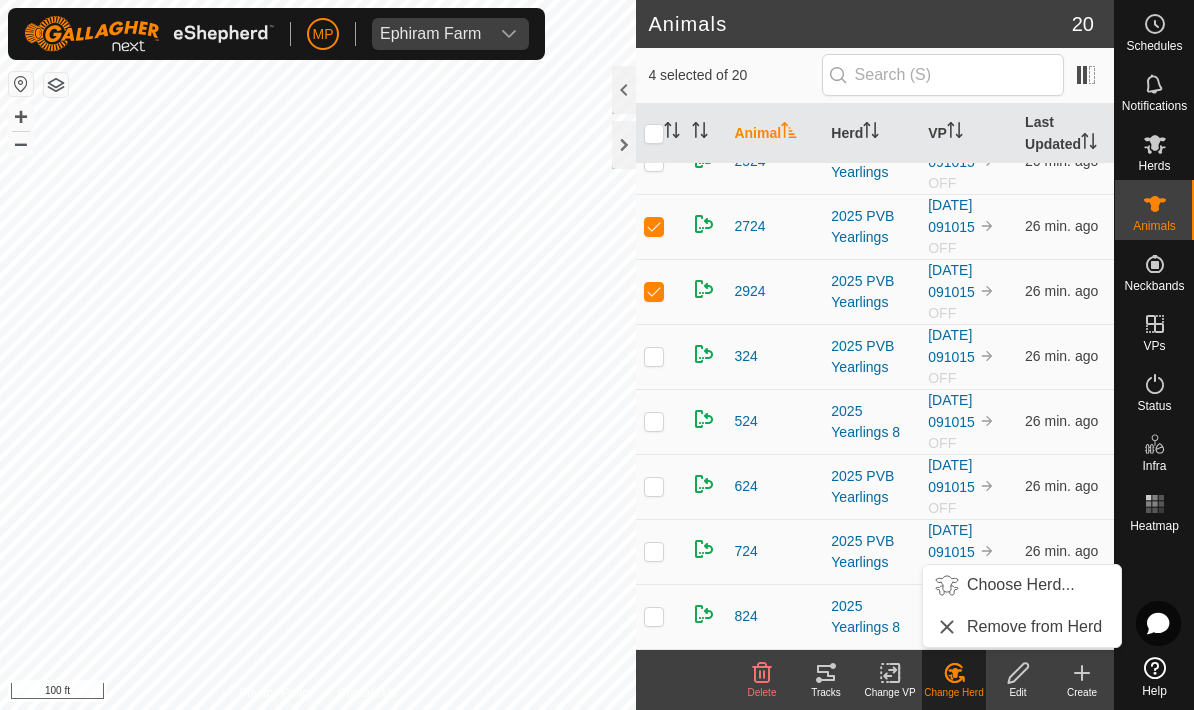 click on "Choose Herd..." at bounding box center (1021, 585) 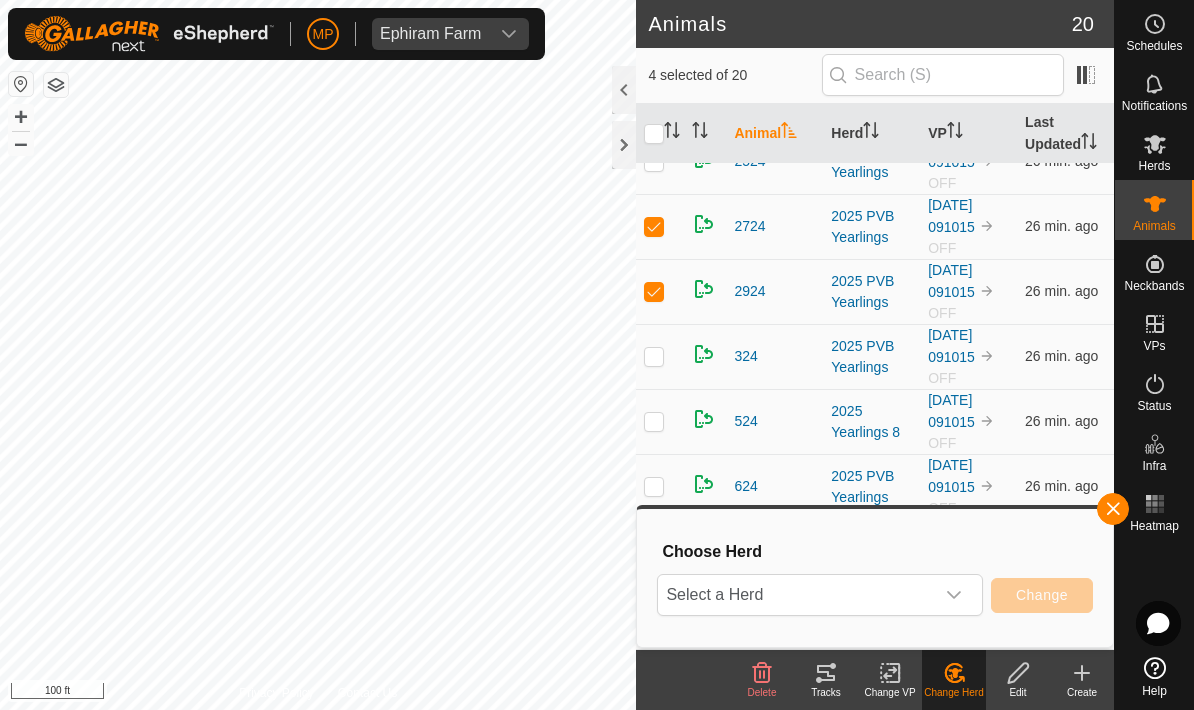 click on "Select a Herd" at bounding box center (796, 595) 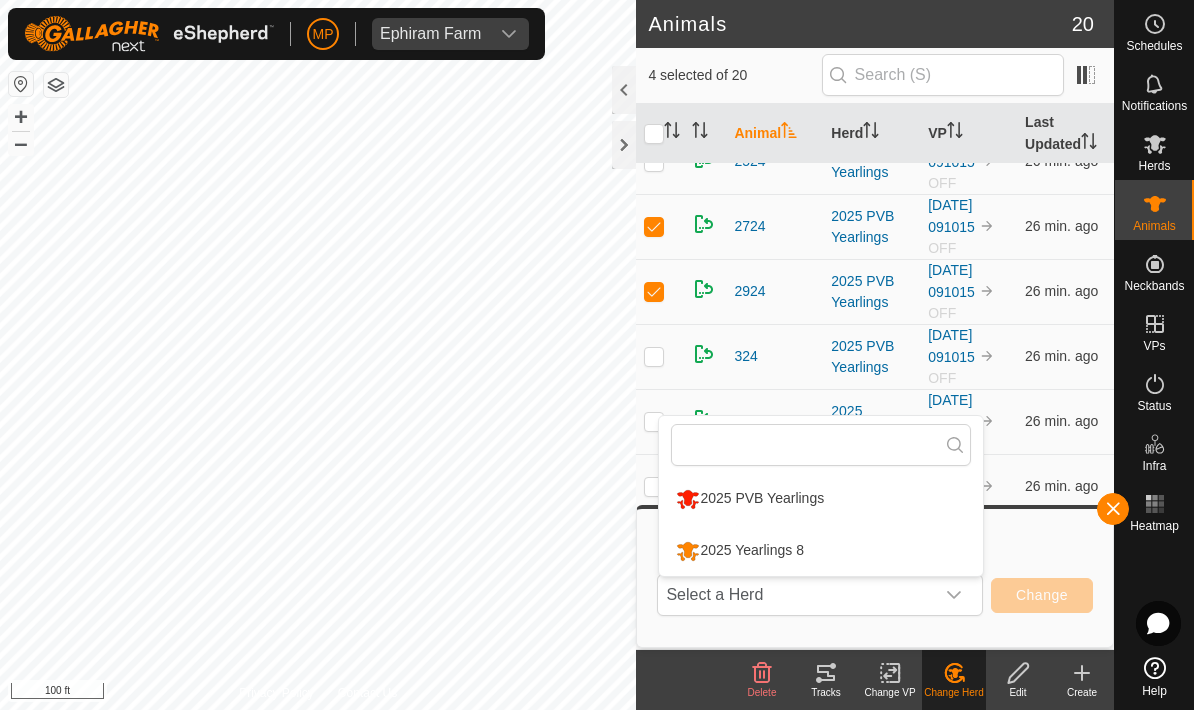 click on "2025 Yearlings 8" at bounding box center (740, 551) 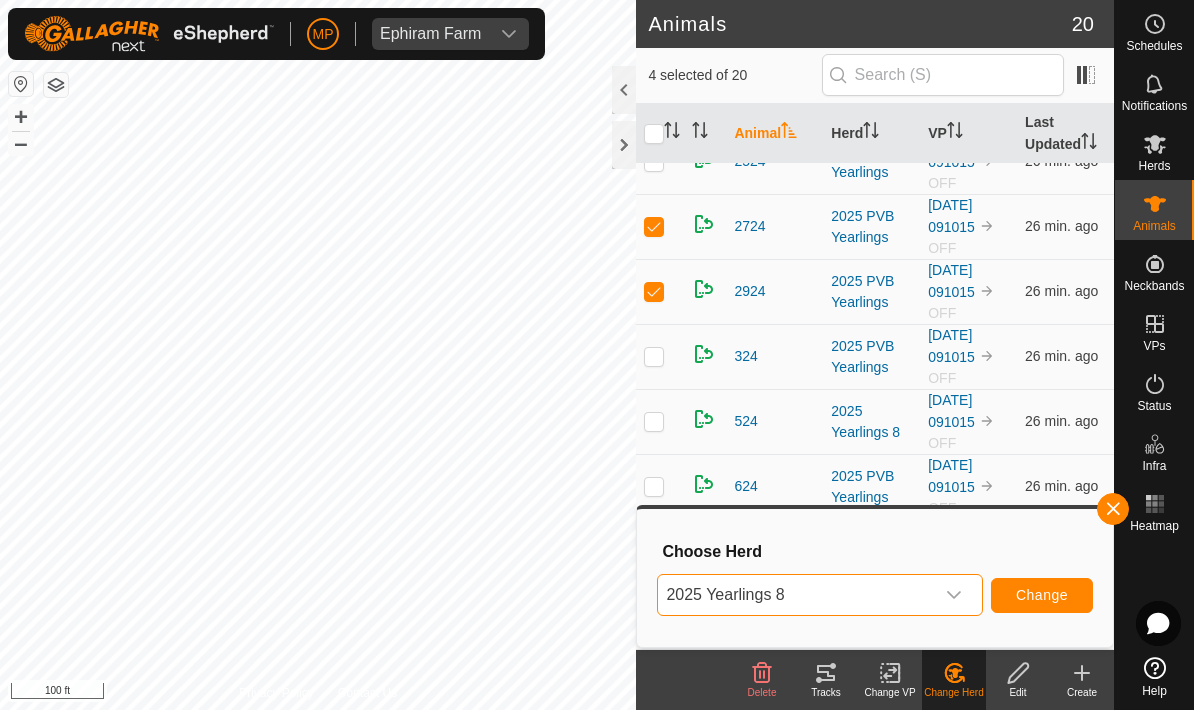 click on "Change" at bounding box center (1042, 595) 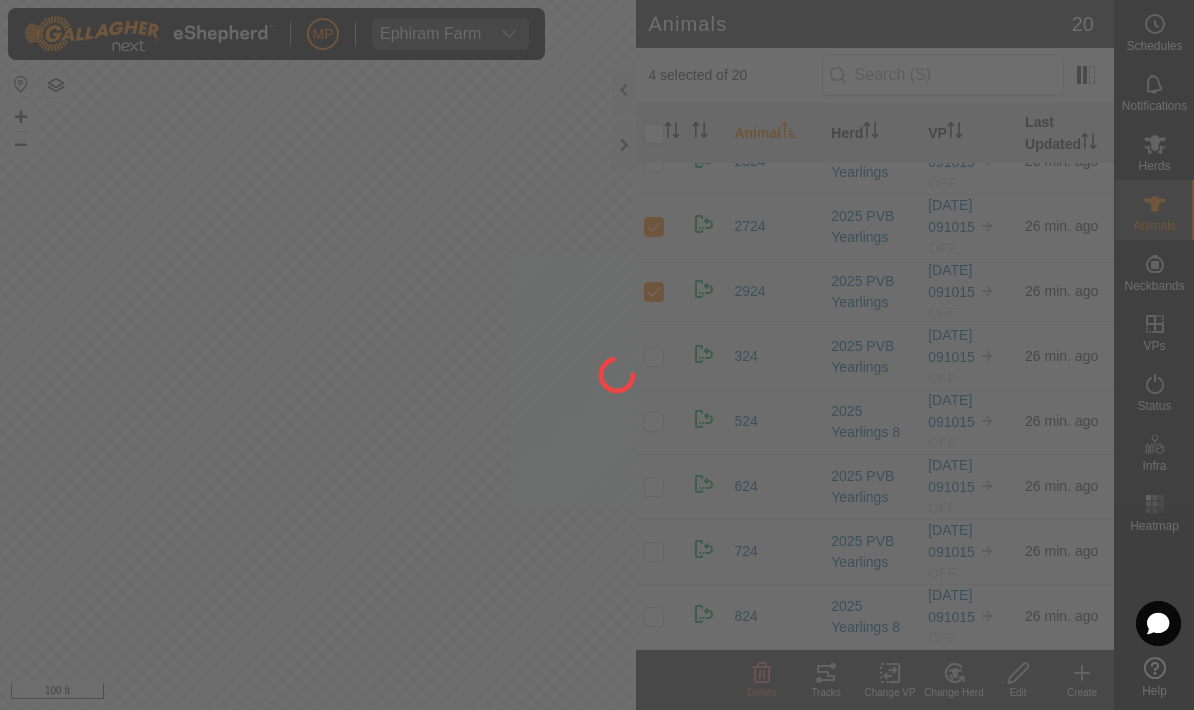 checkbox on "false" 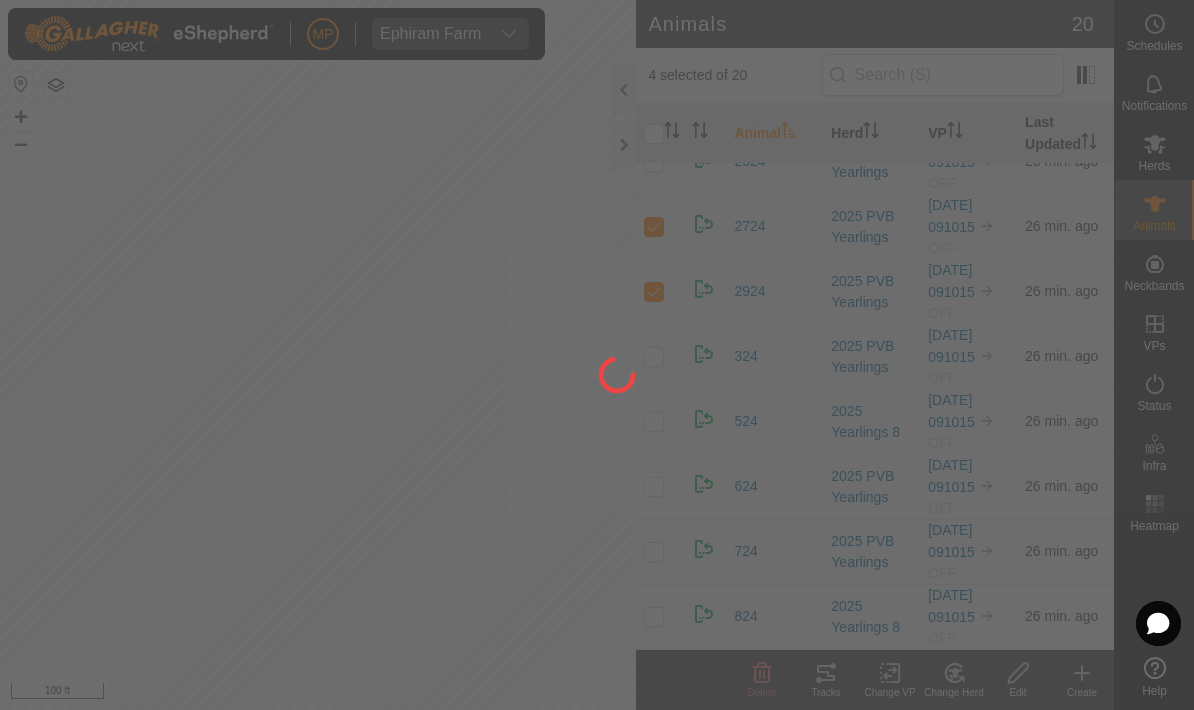 checkbox on "false" 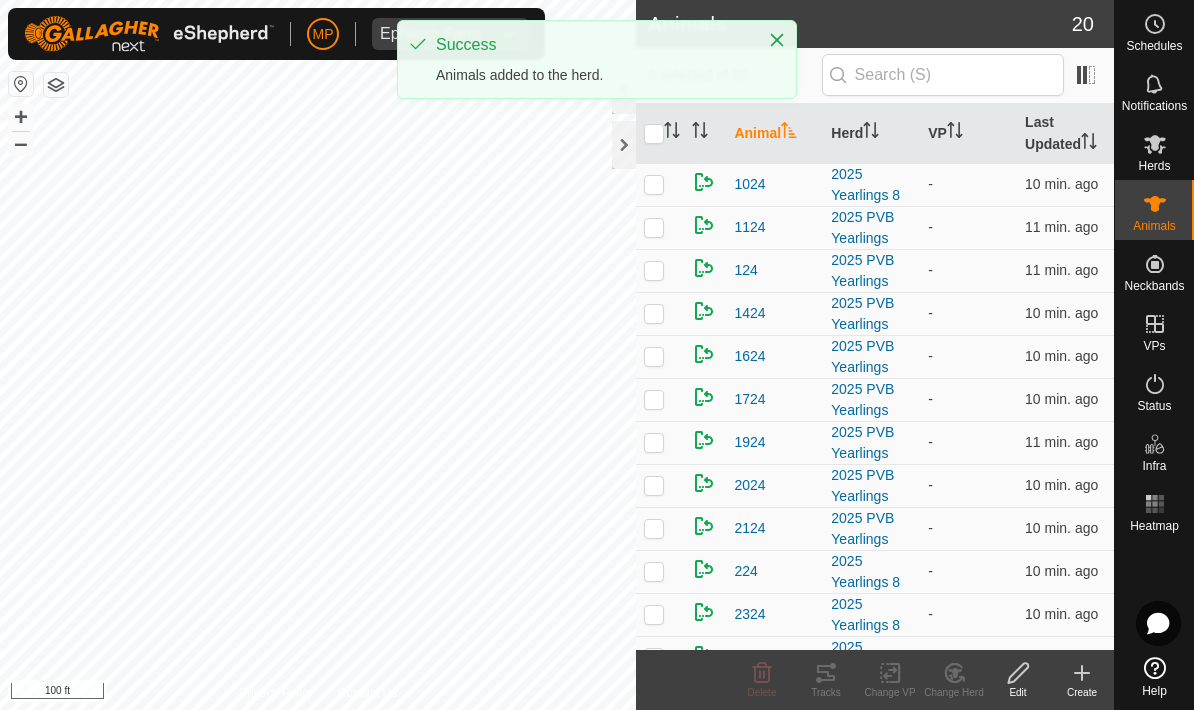 scroll, scrollTop: 0, scrollLeft: 0, axis: both 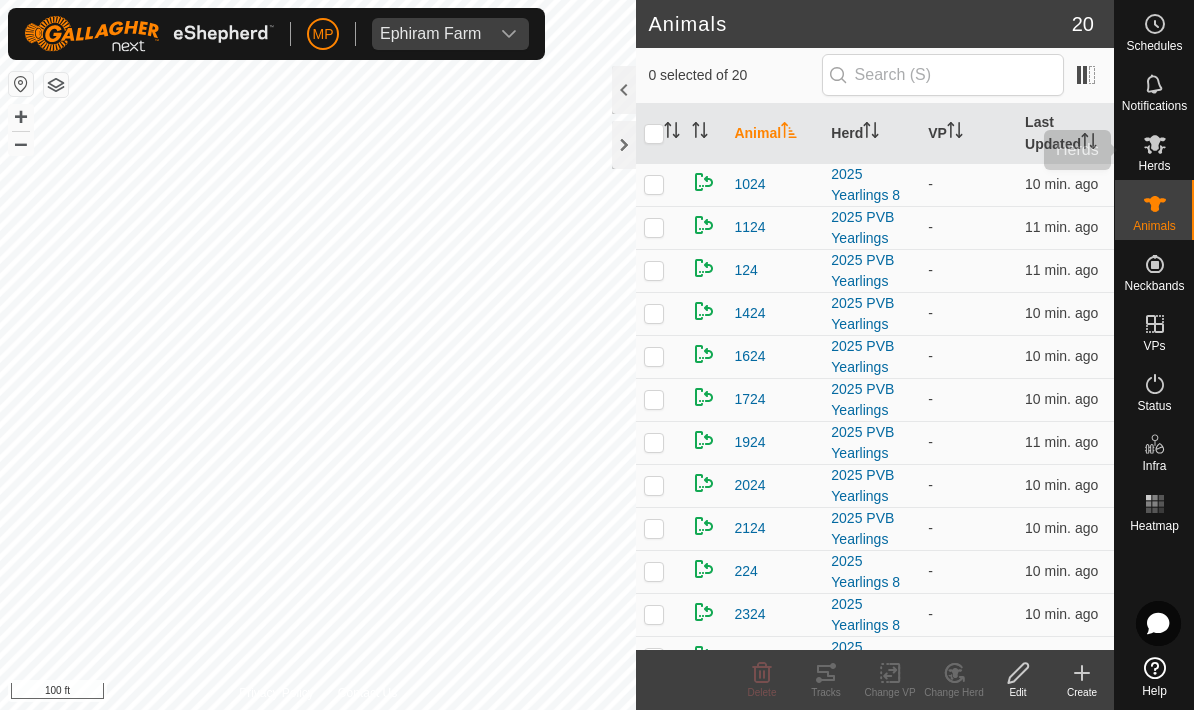 click 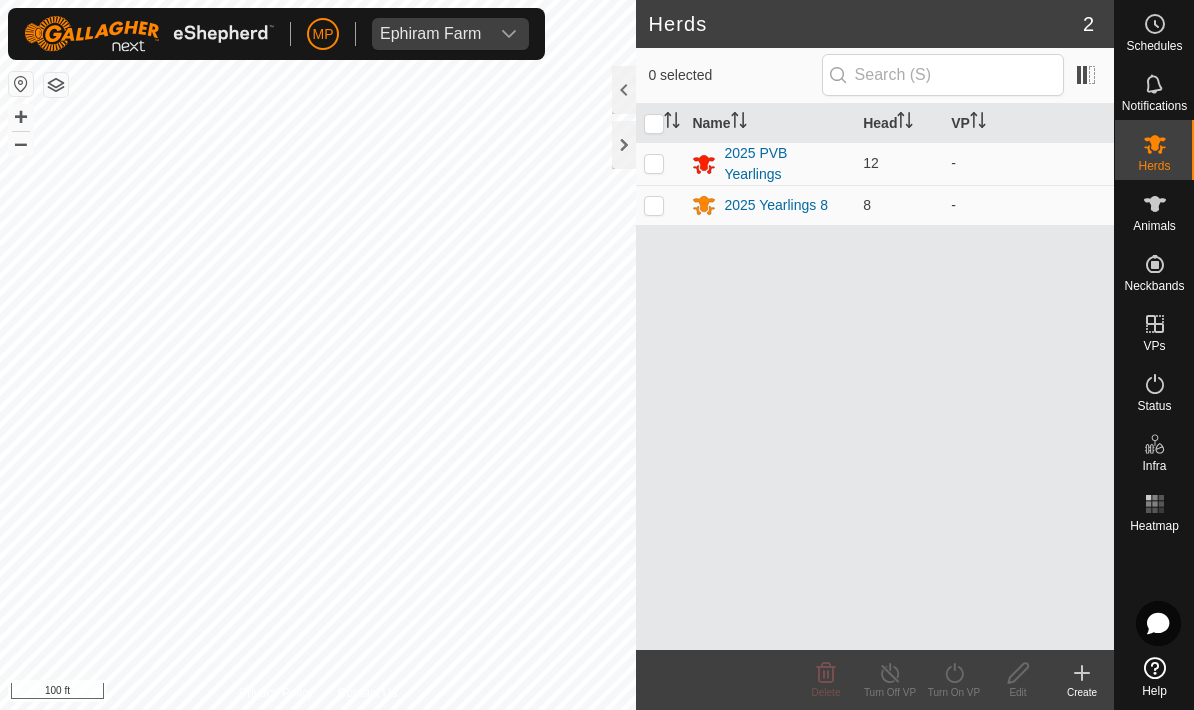 click at bounding box center [654, 205] 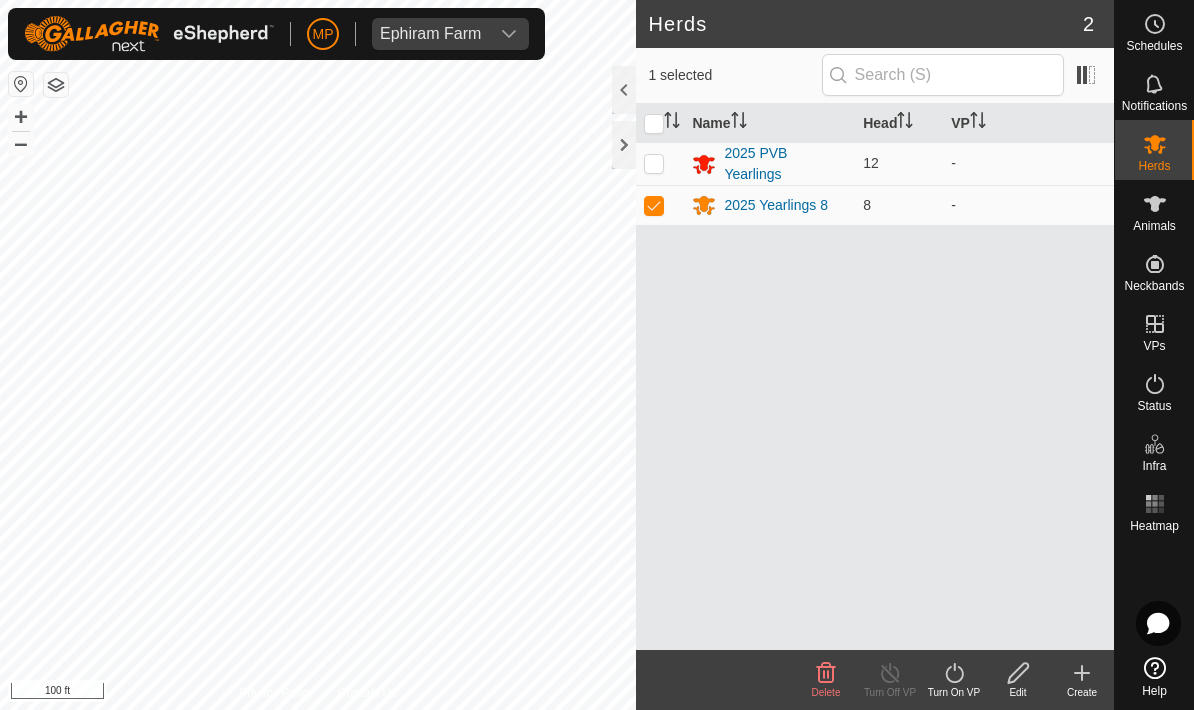 click on "2025 Yearlings 8" at bounding box center [769, 205] 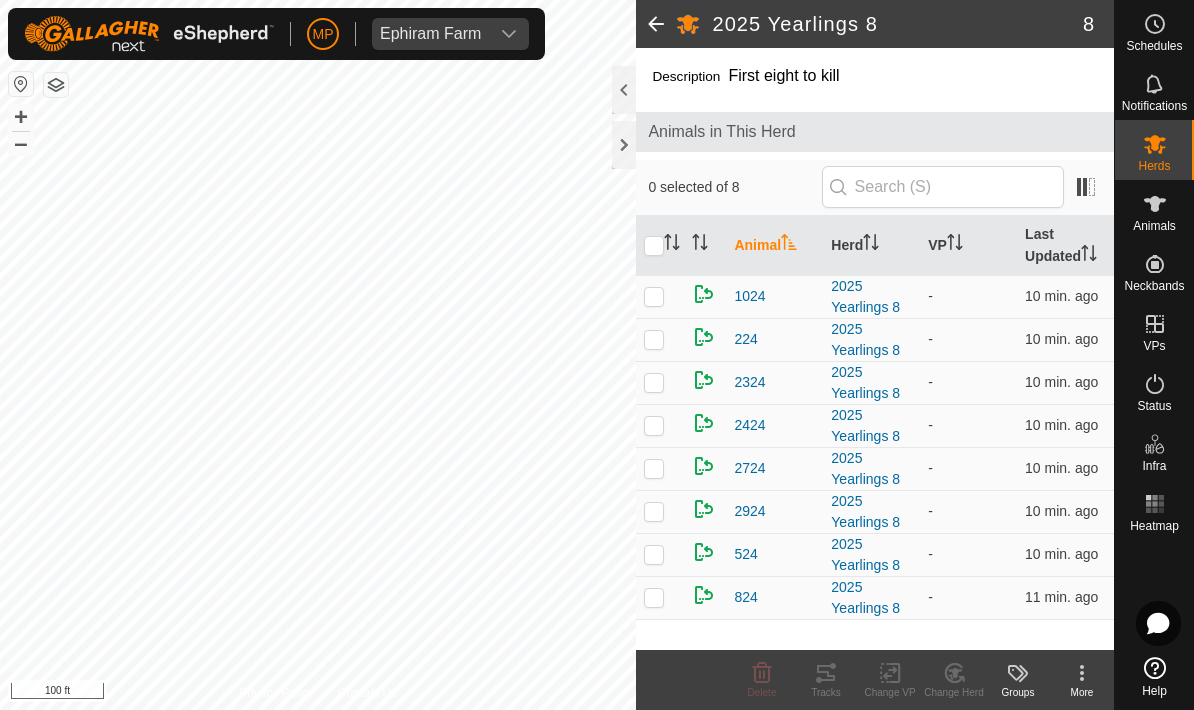 click 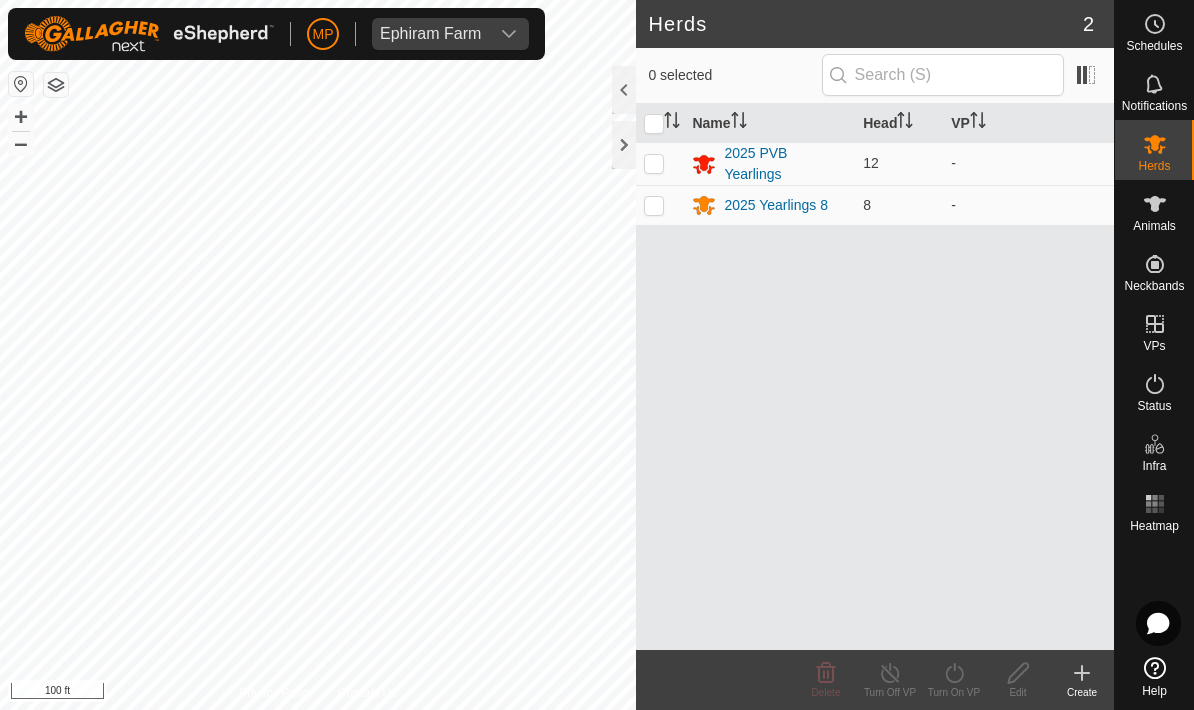 click at bounding box center (654, 163) 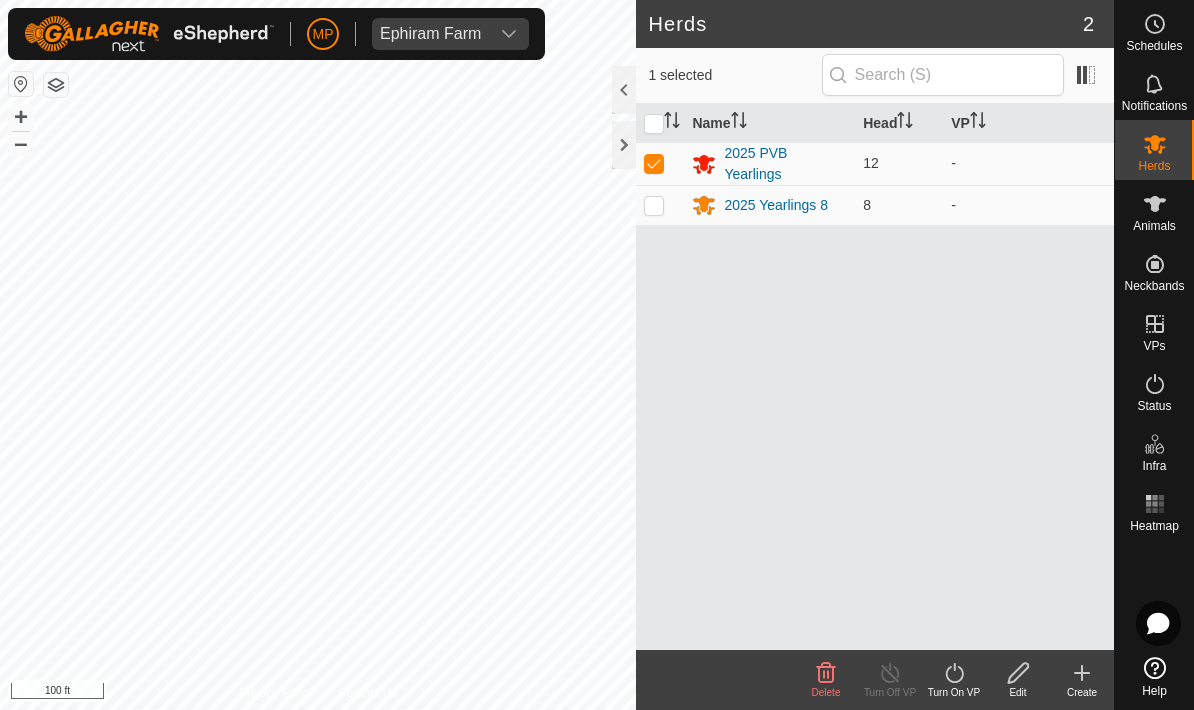 click 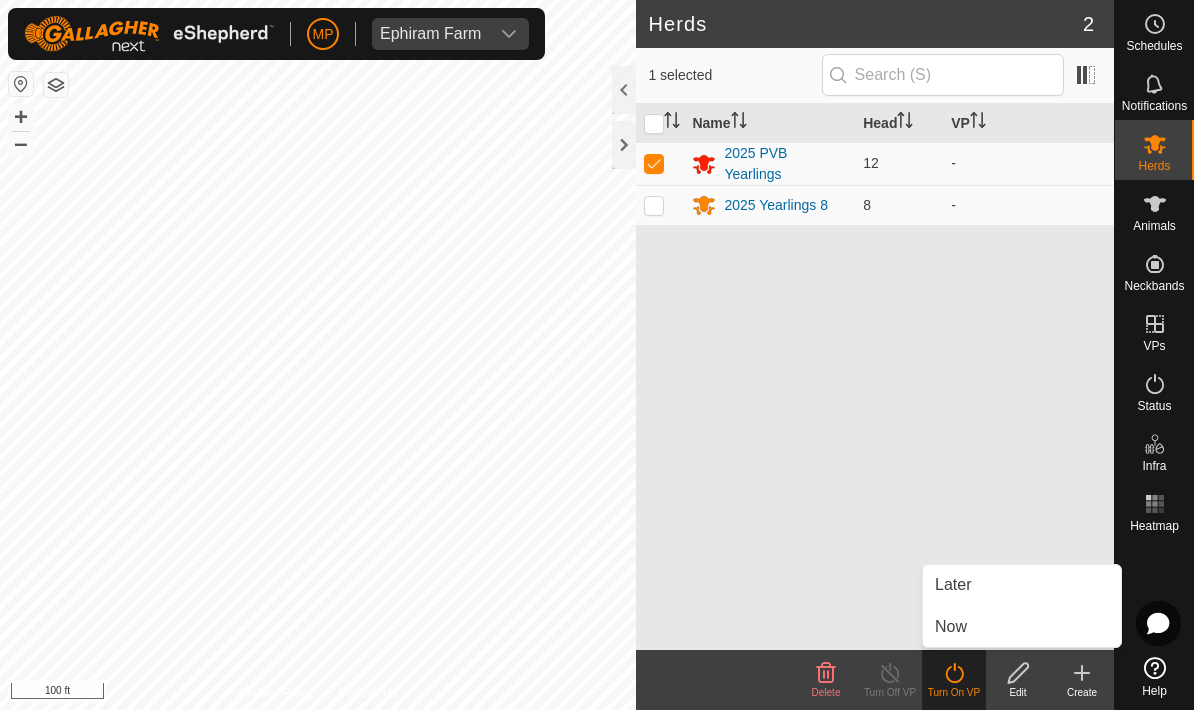 click on "Now" at bounding box center [1022, 627] 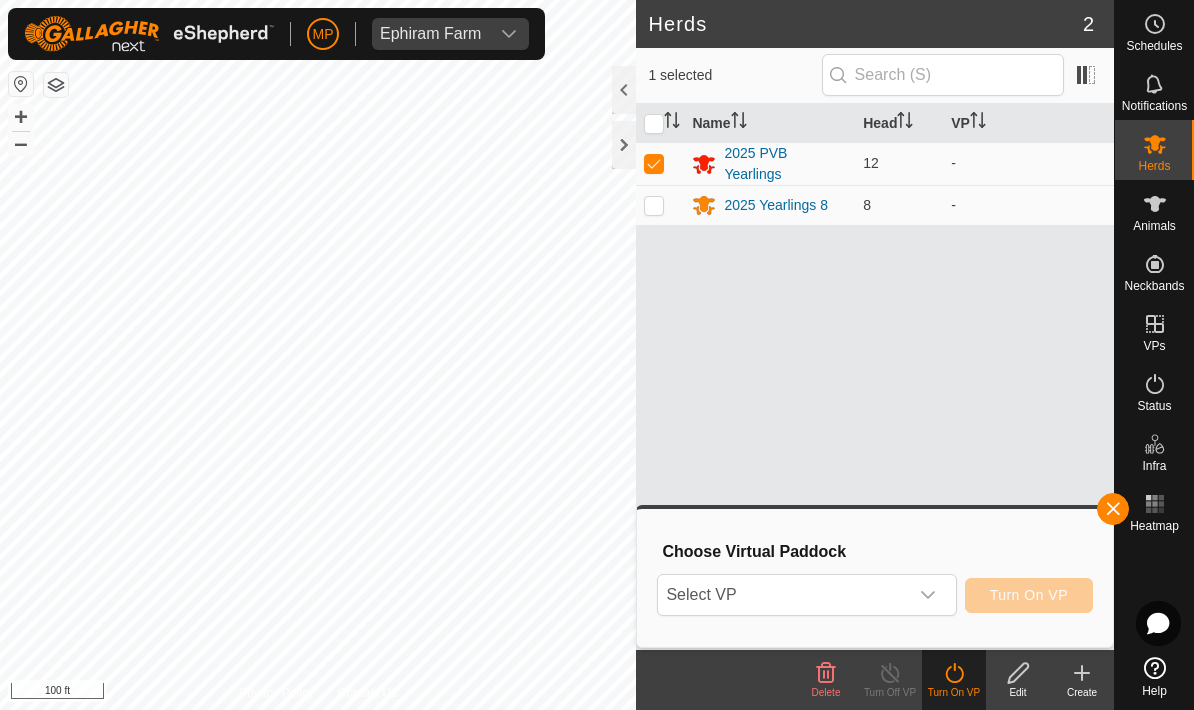 click on "Select VP" at bounding box center (782, 595) 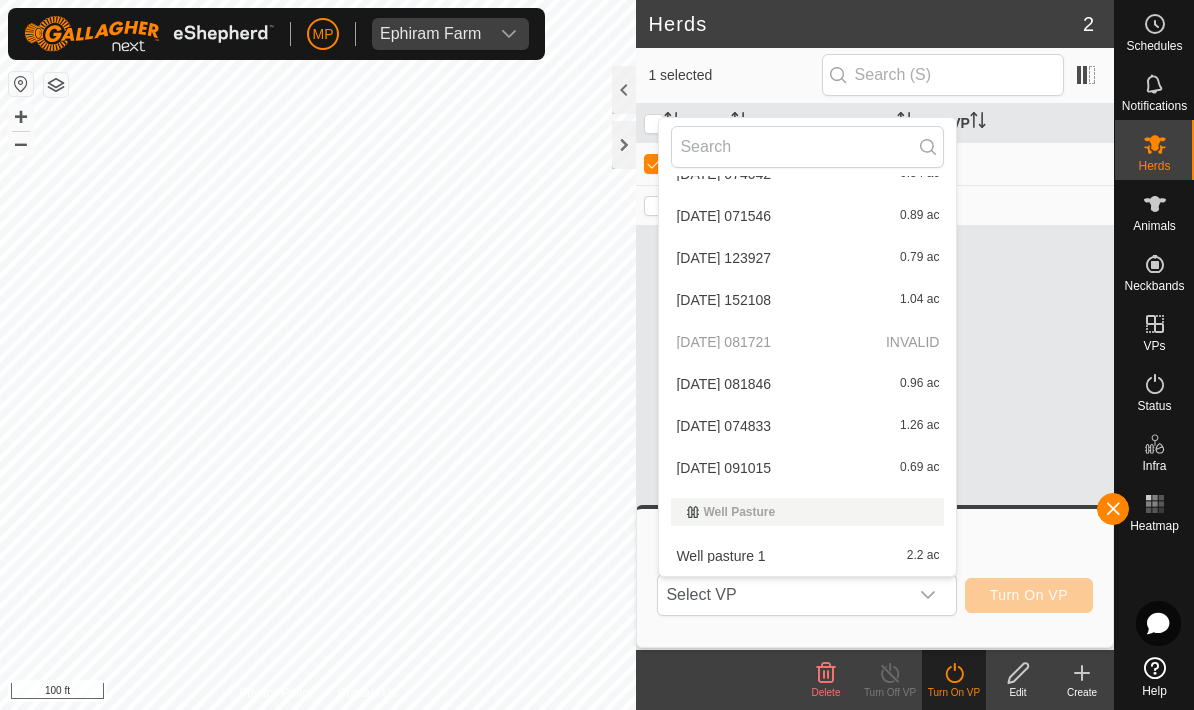 scroll, scrollTop: 404, scrollLeft: 0, axis: vertical 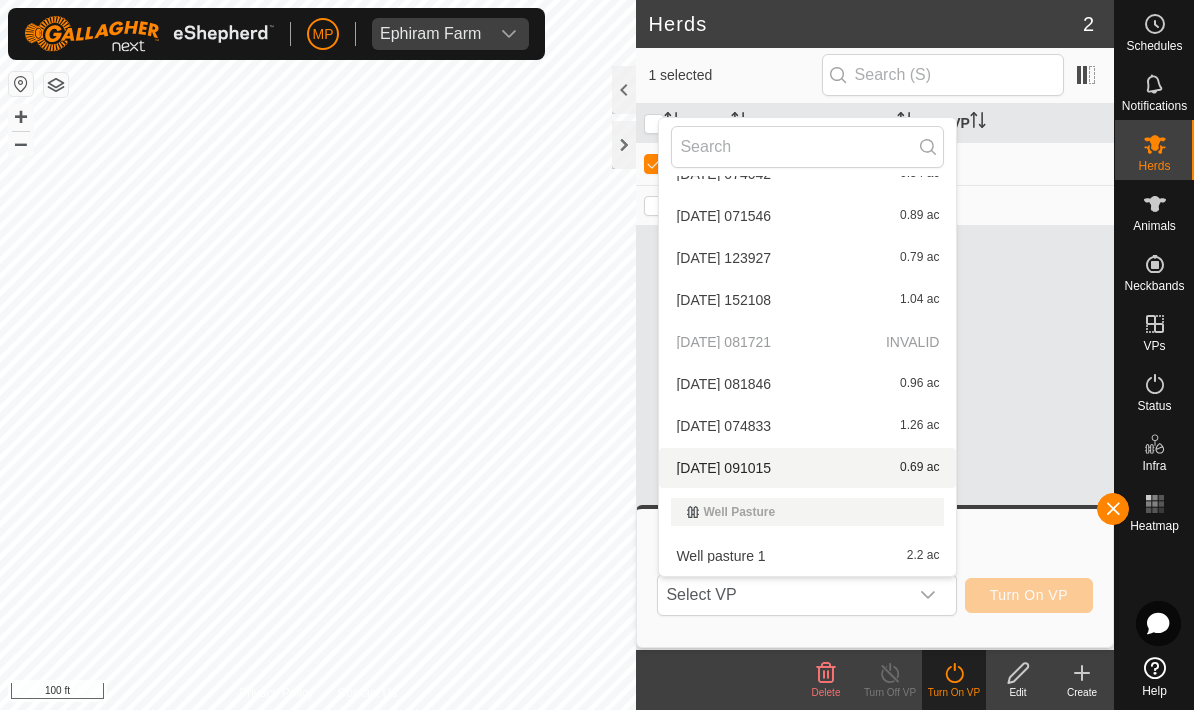 click on "[DATE] 091015  0.69 ac" at bounding box center [807, 468] 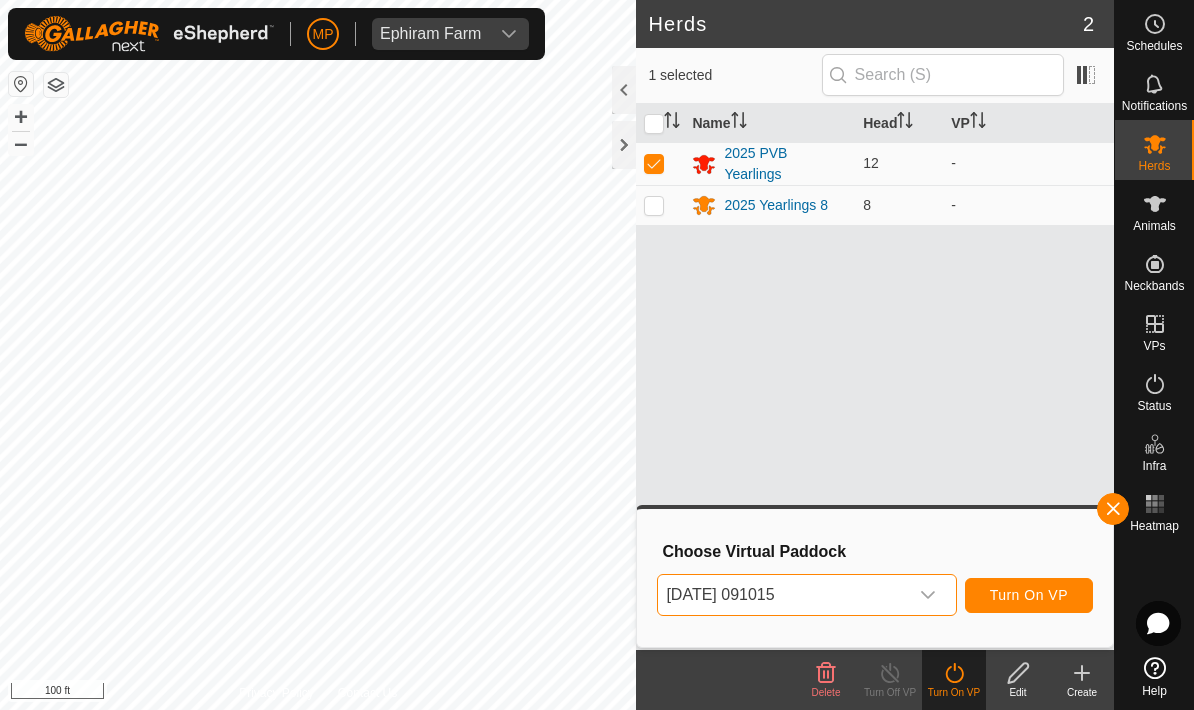 click on "Turn On VP" at bounding box center [1029, 595] 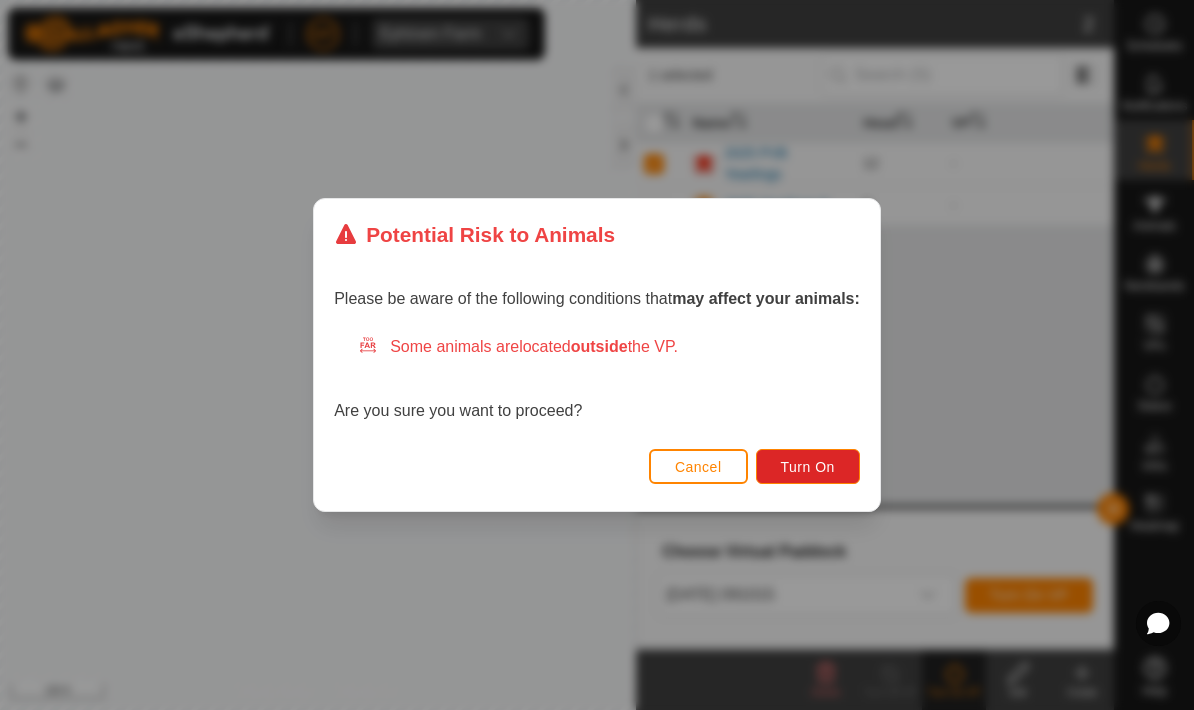 click on "Turn On" at bounding box center (808, 467) 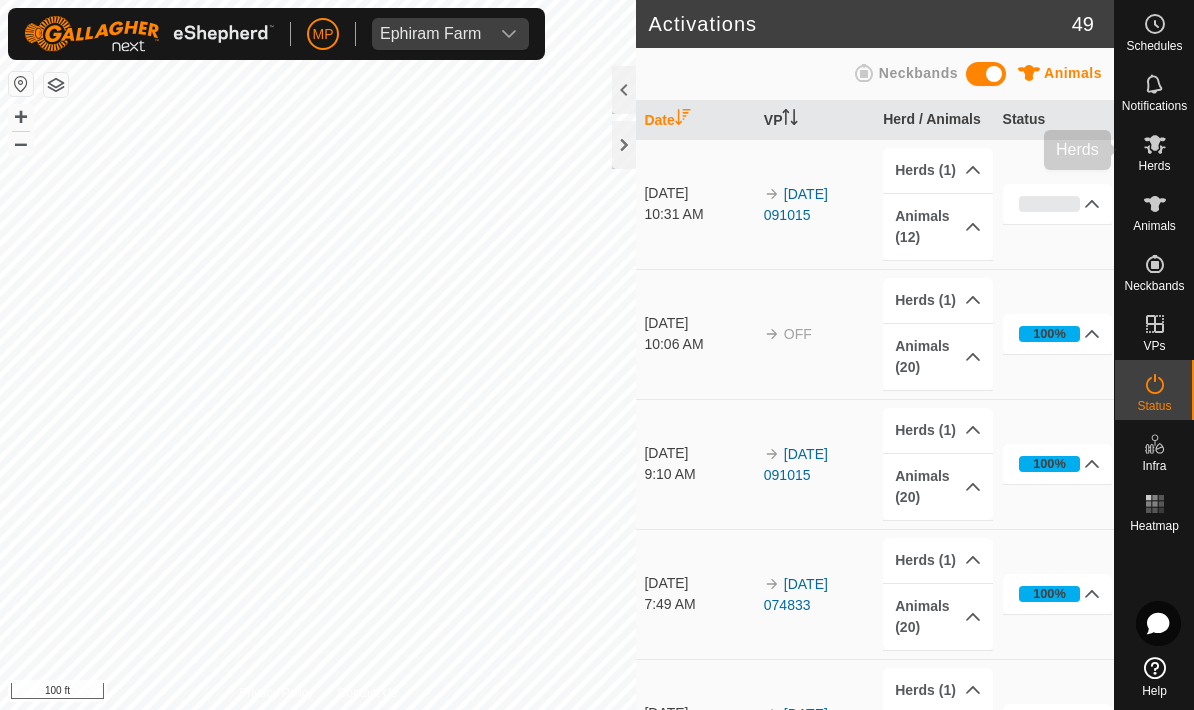 click on "Herds" at bounding box center (1154, 166) 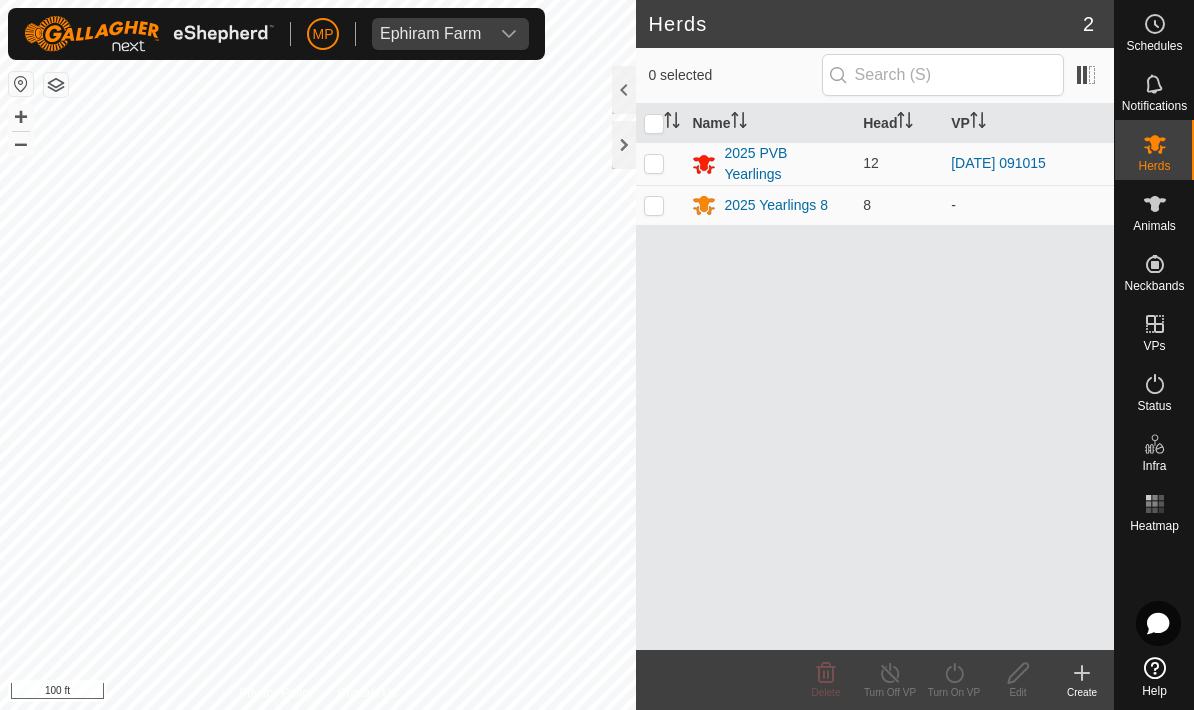 click at bounding box center (660, 205) 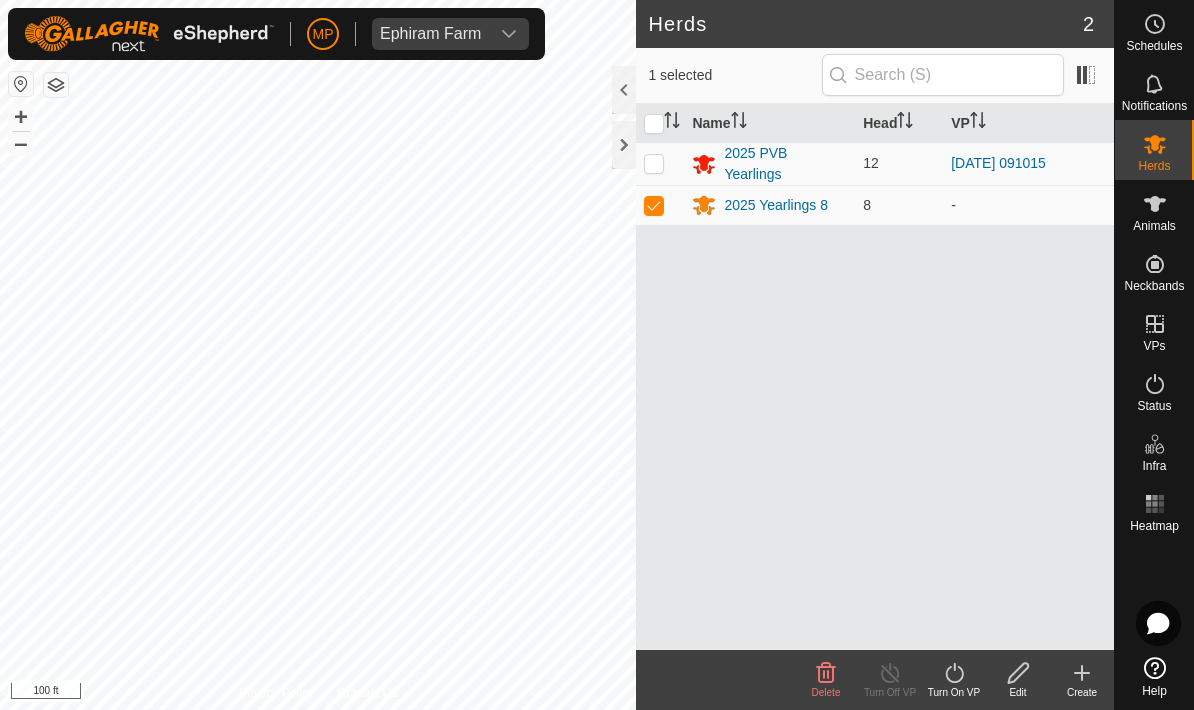 click at bounding box center (1155, 324) 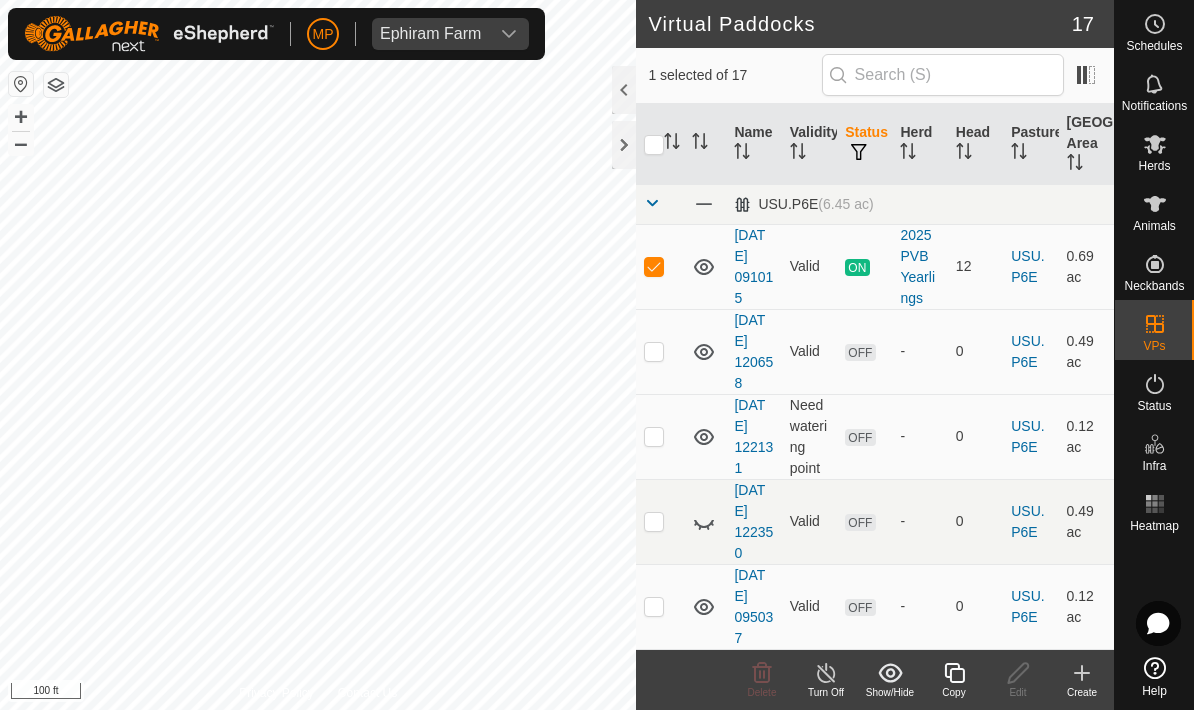 scroll, scrollTop: 0, scrollLeft: 0, axis: both 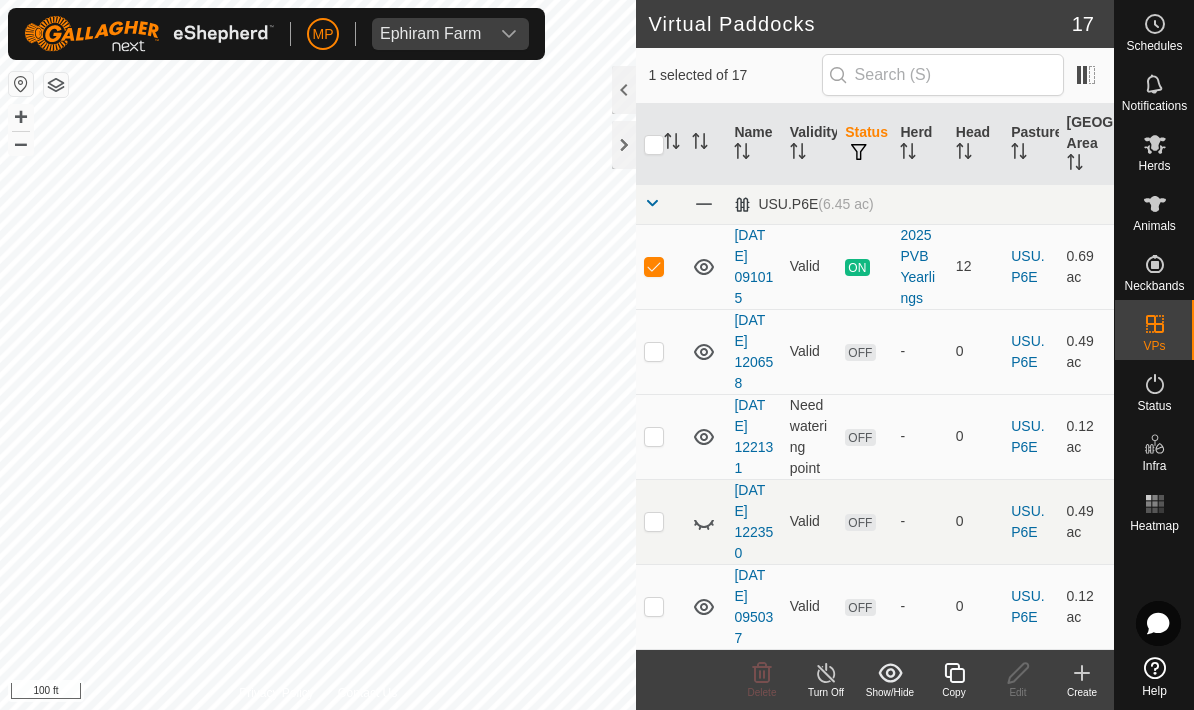 click at bounding box center (652, 203) 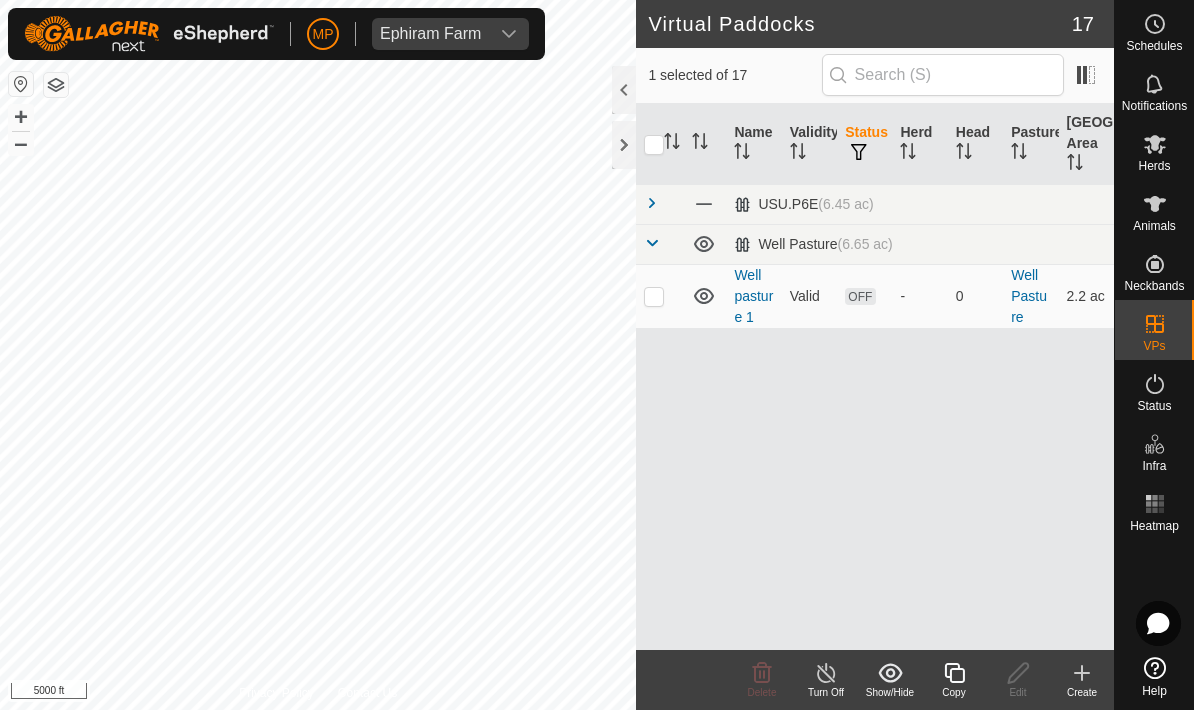 click on "Well pasture 1" at bounding box center (753, 296) 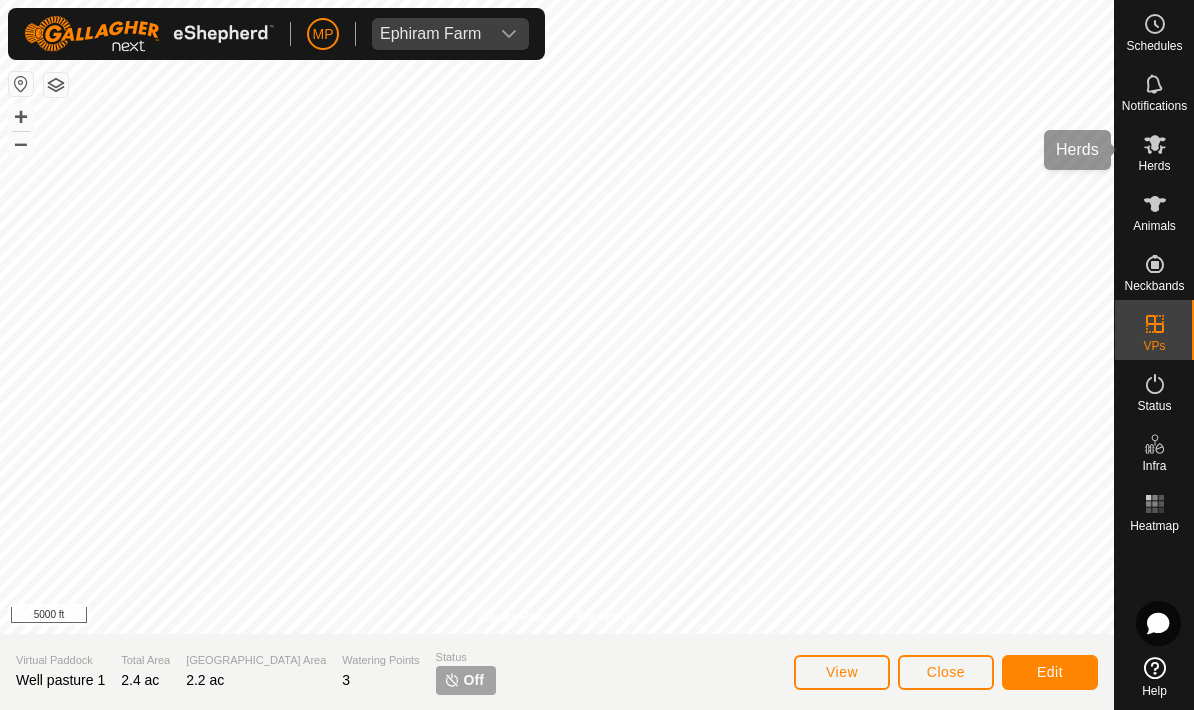 click 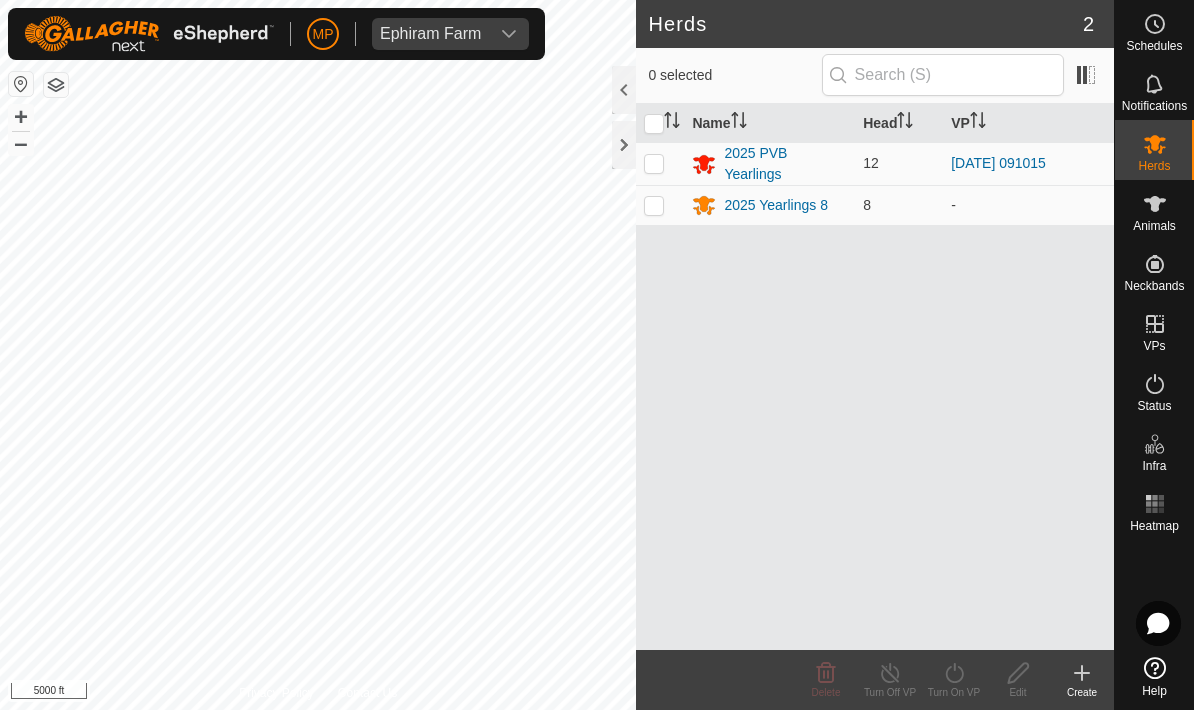 click at bounding box center (654, 205) 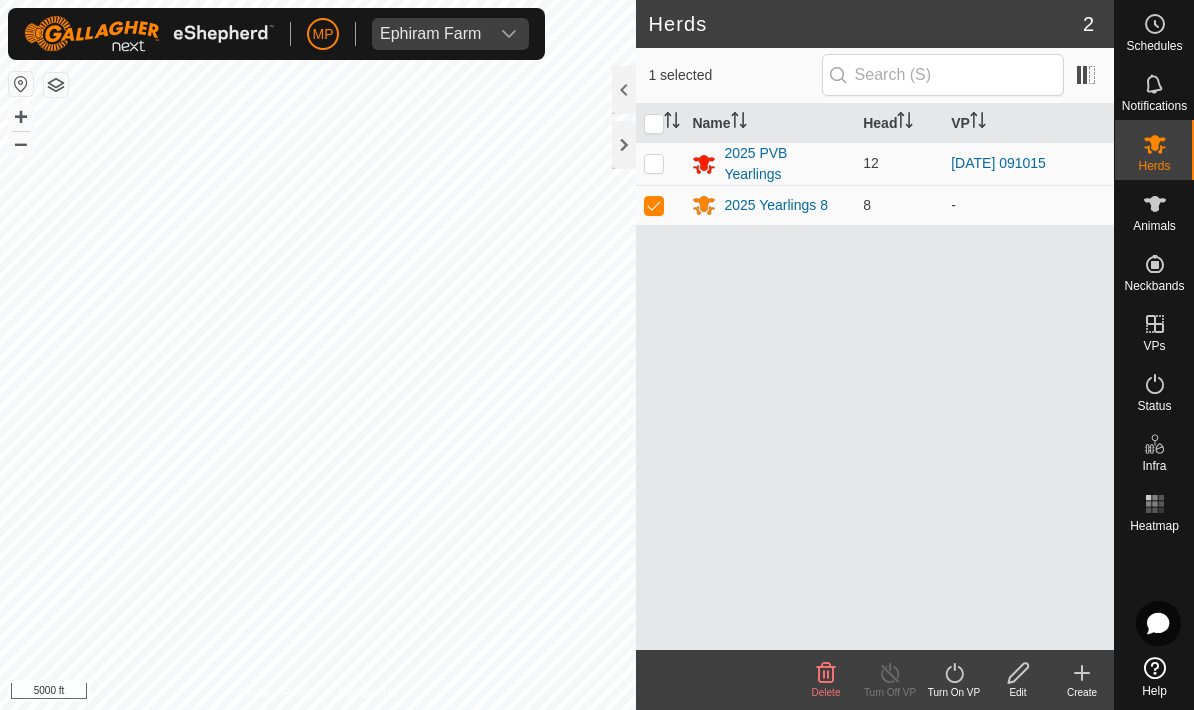 click at bounding box center [654, 205] 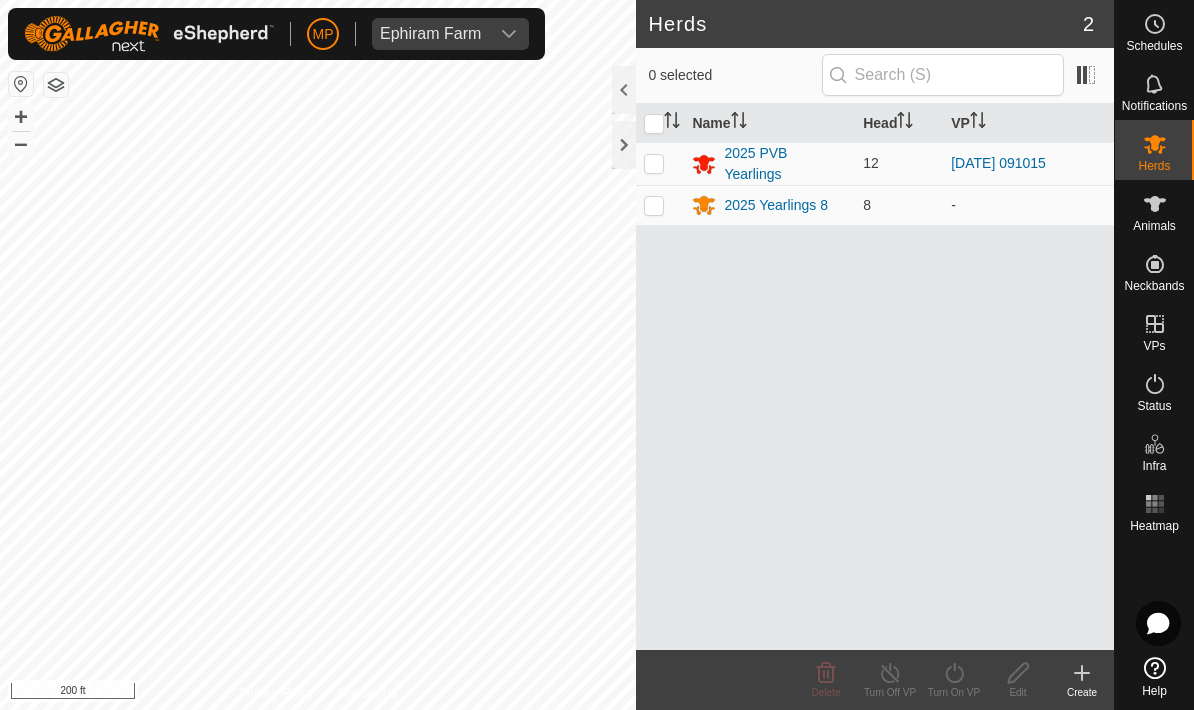 click at bounding box center [654, 205] 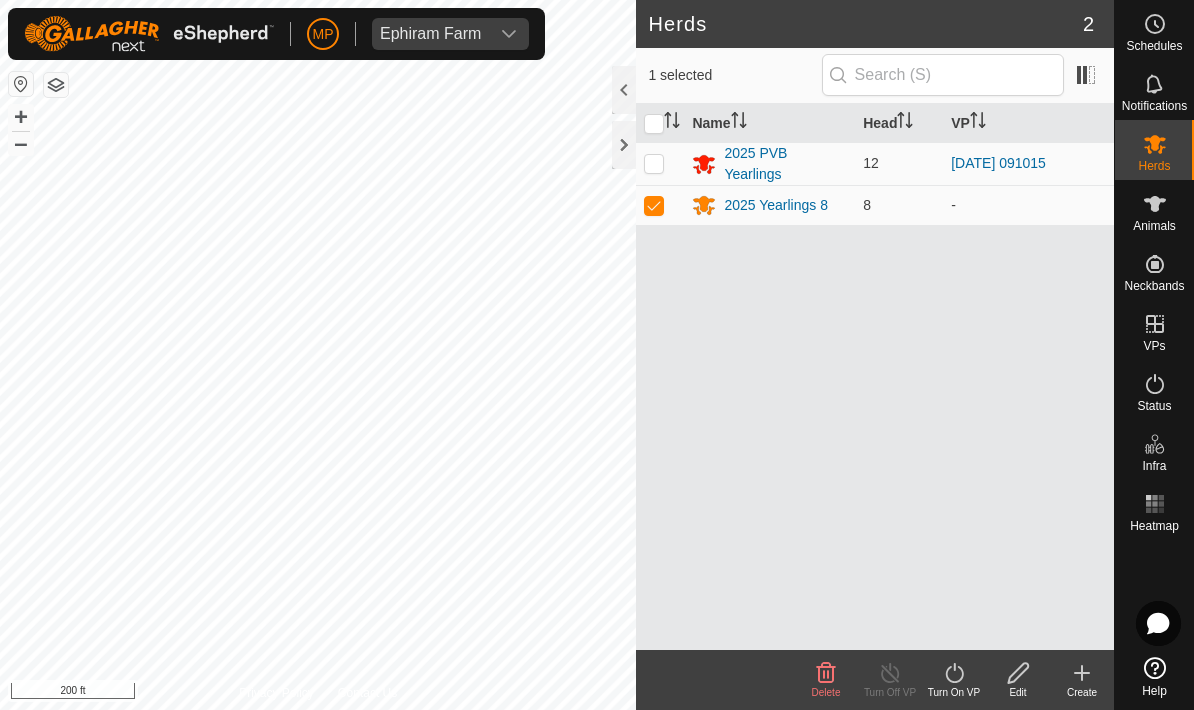 click 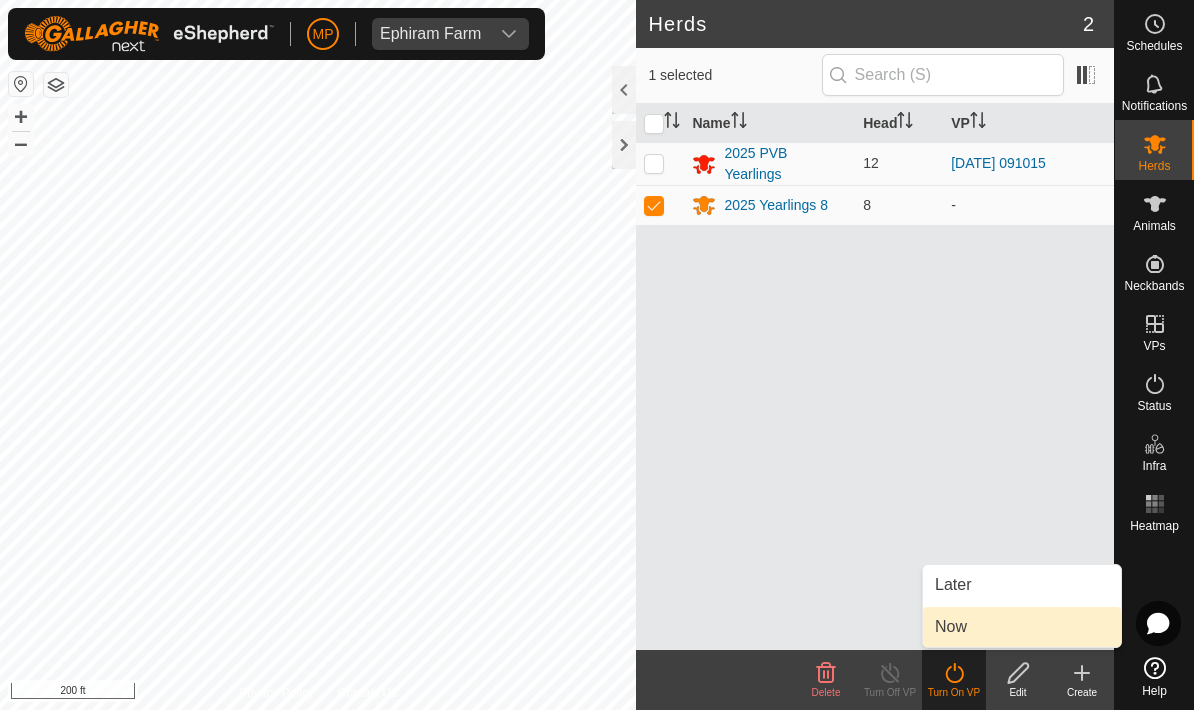 click on "Now" at bounding box center (1022, 627) 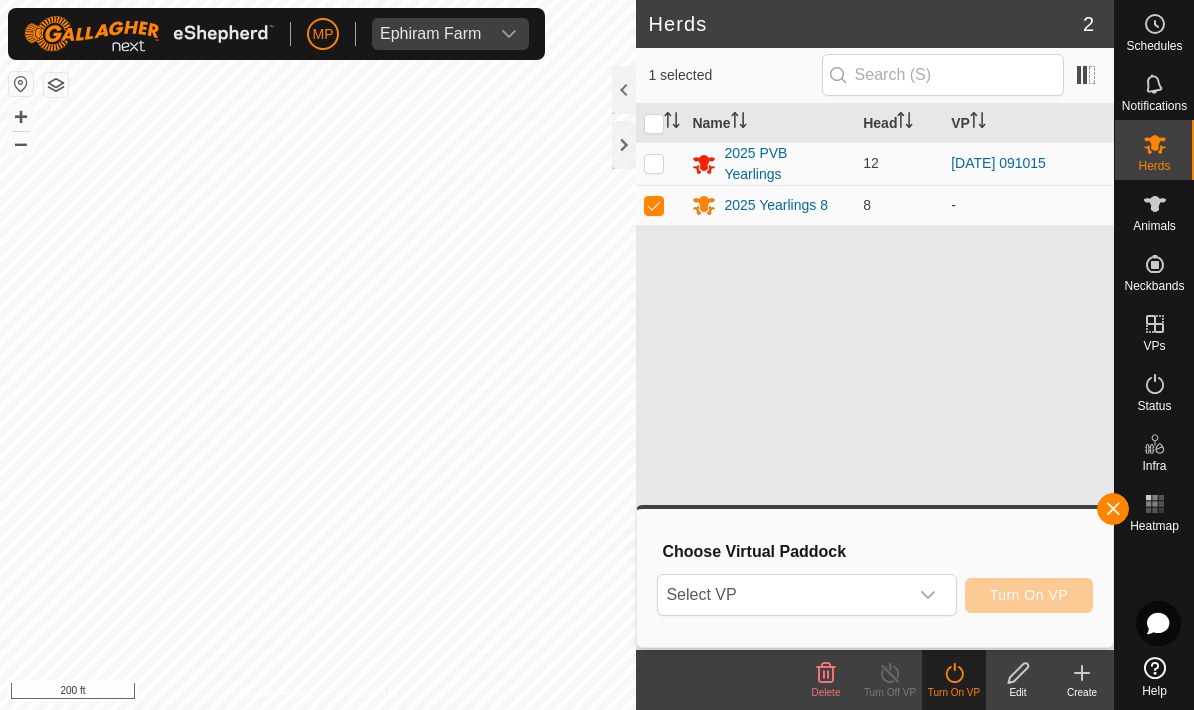 click at bounding box center [928, 595] 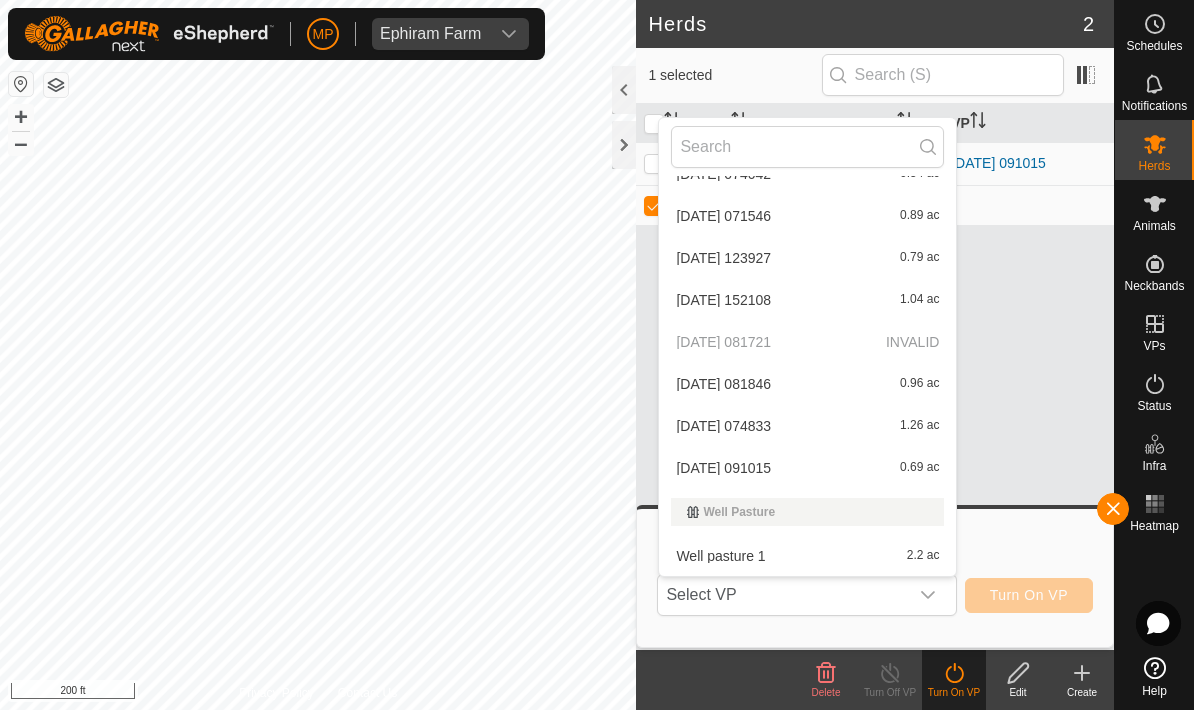 scroll, scrollTop: 404, scrollLeft: 0, axis: vertical 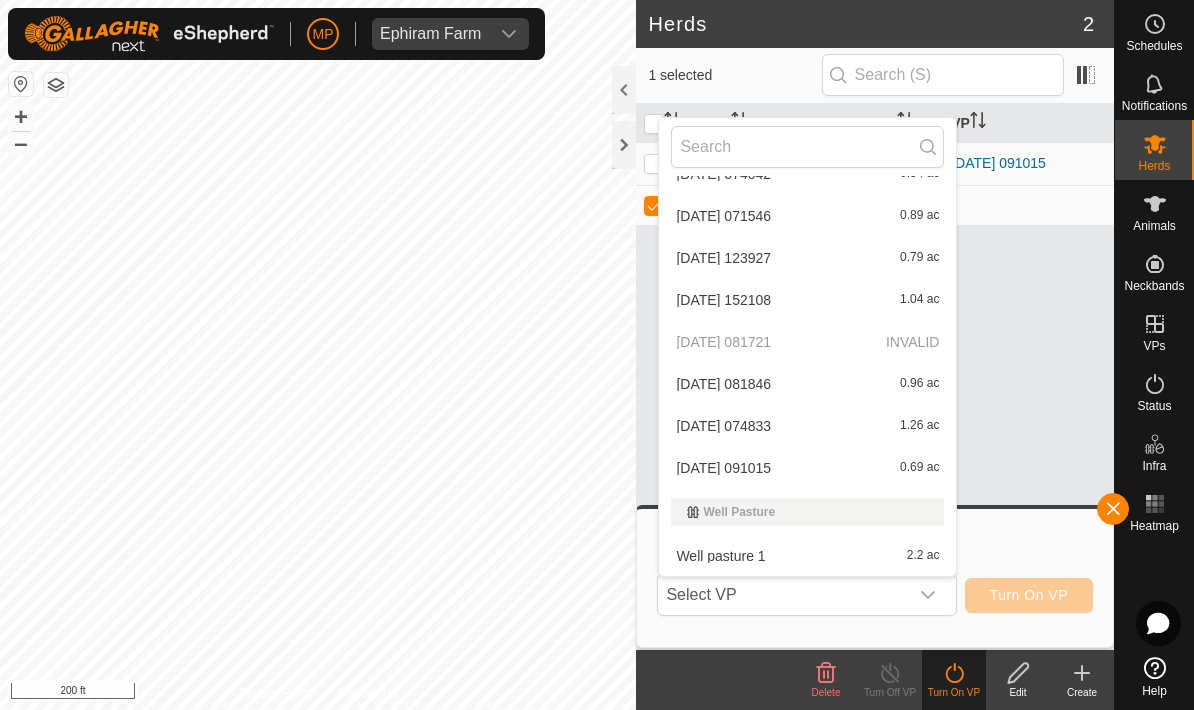 click on "Well pasture 1  2.2 ac" at bounding box center [807, 556] 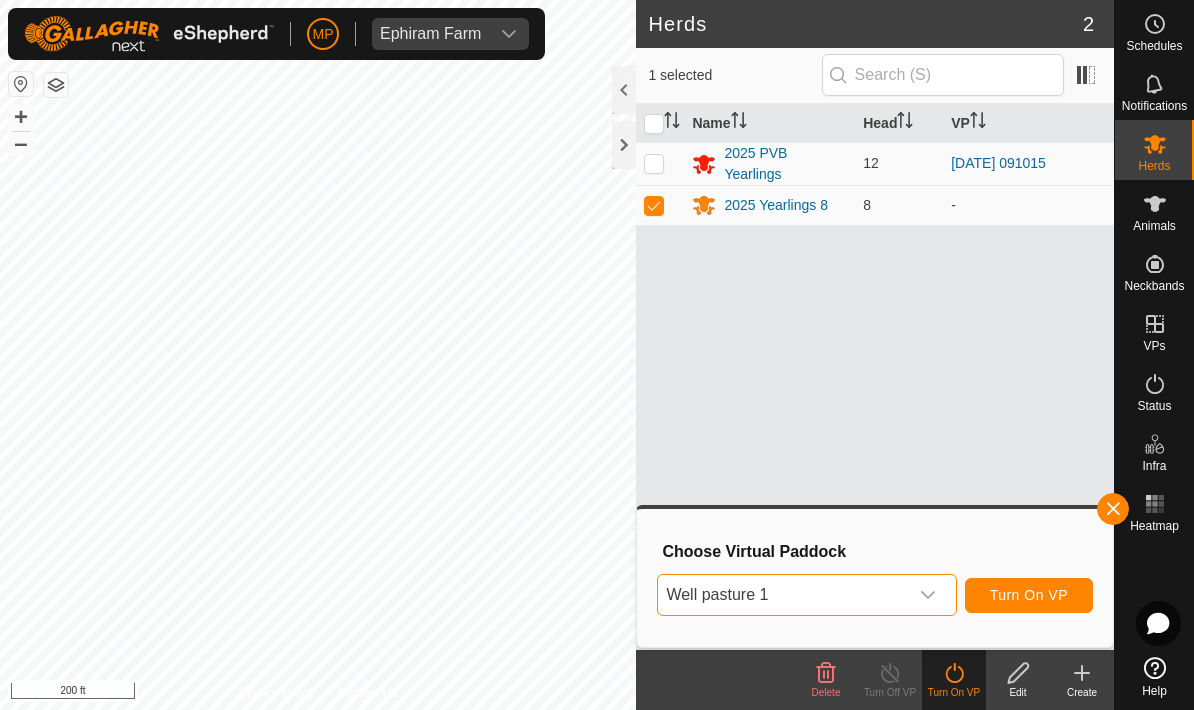 click on "Turn On VP" at bounding box center (1029, 595) 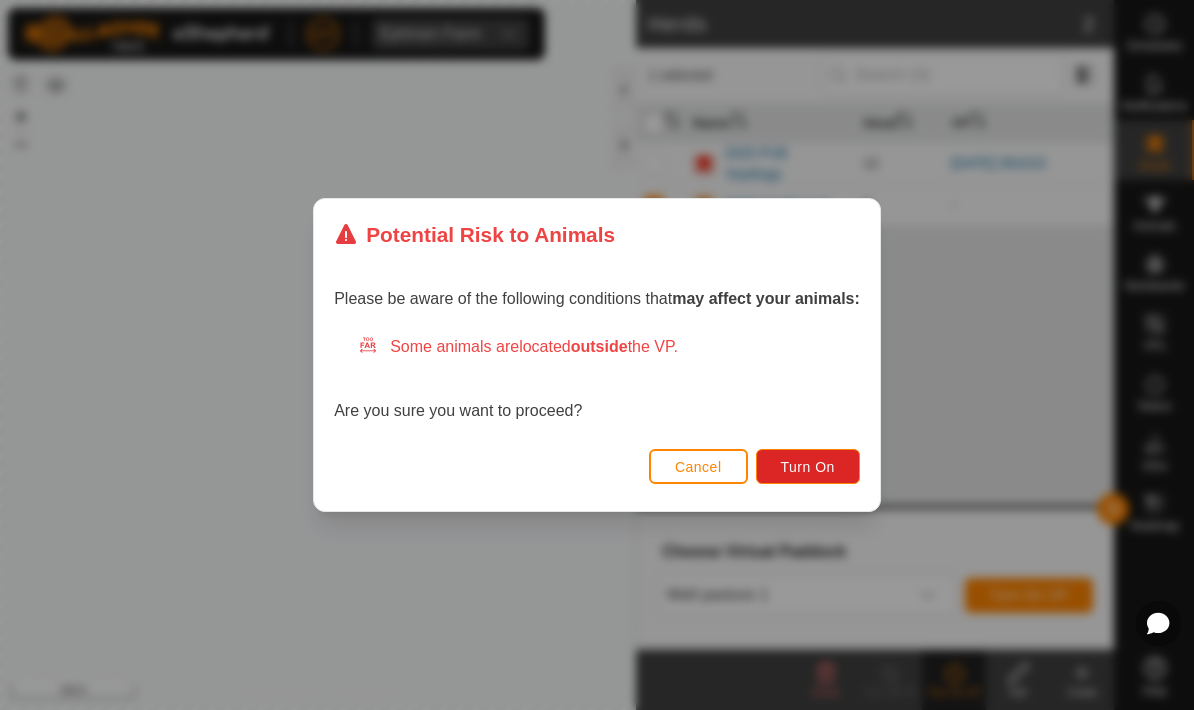click on "Cancel" at bounding box center (698, 467) 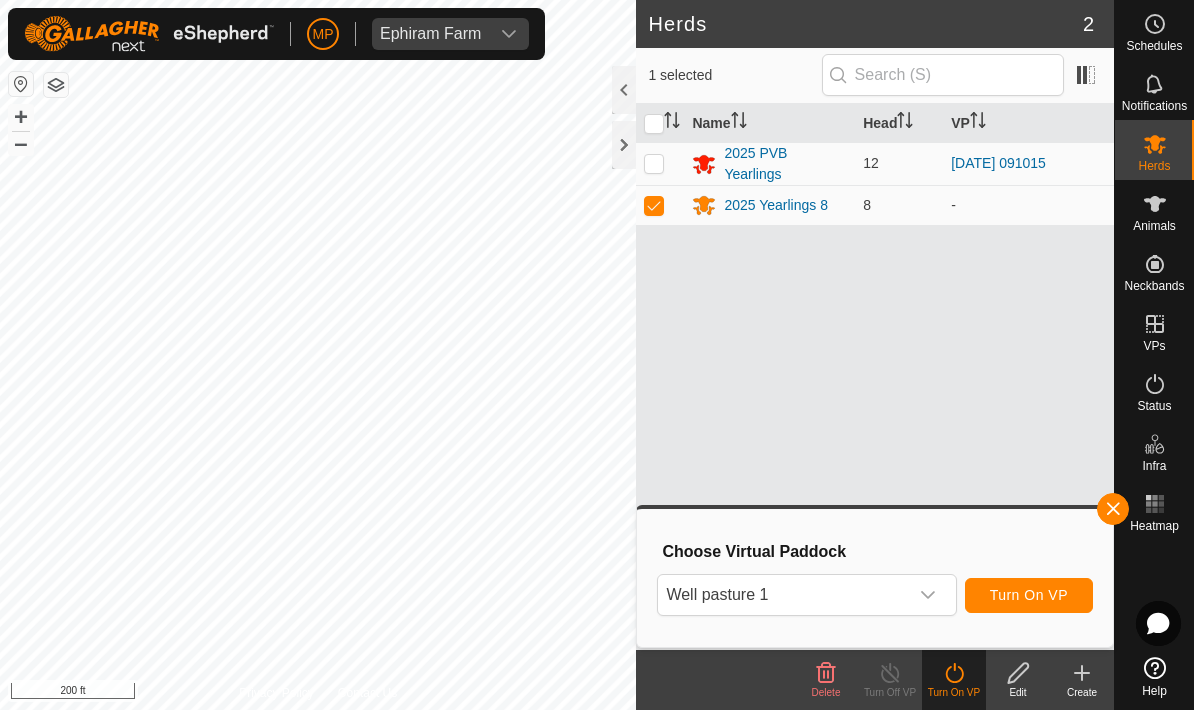 click 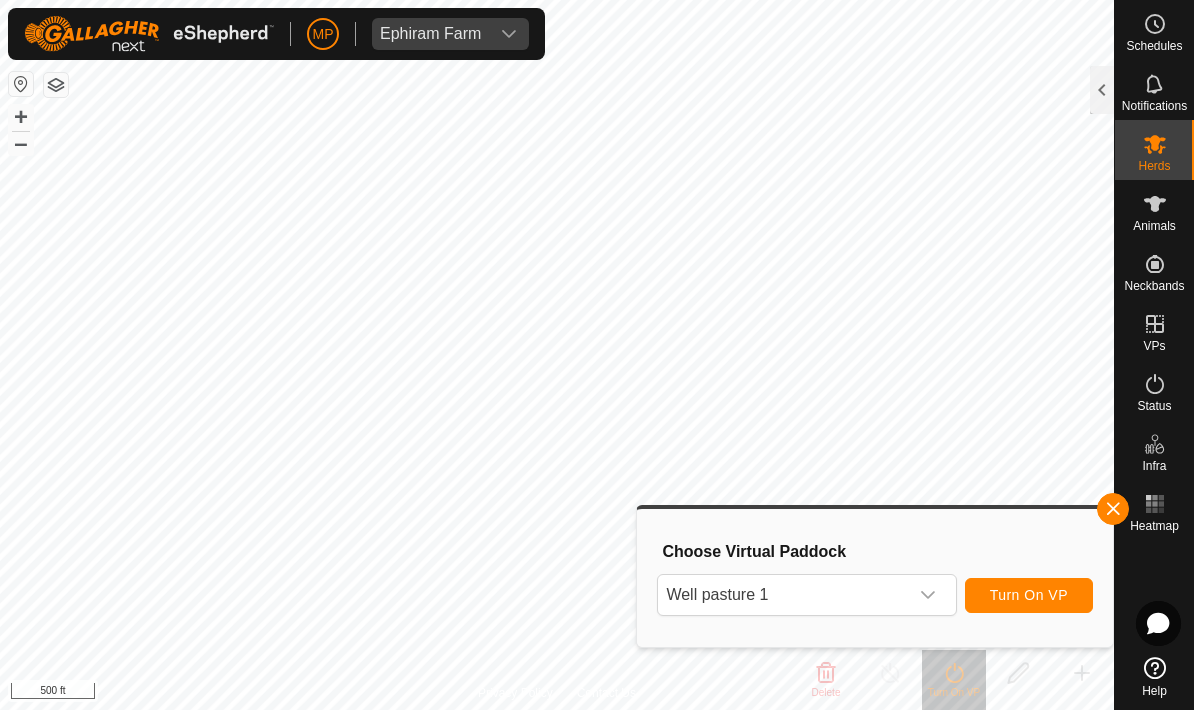 click at bounding box center [1113, 509] 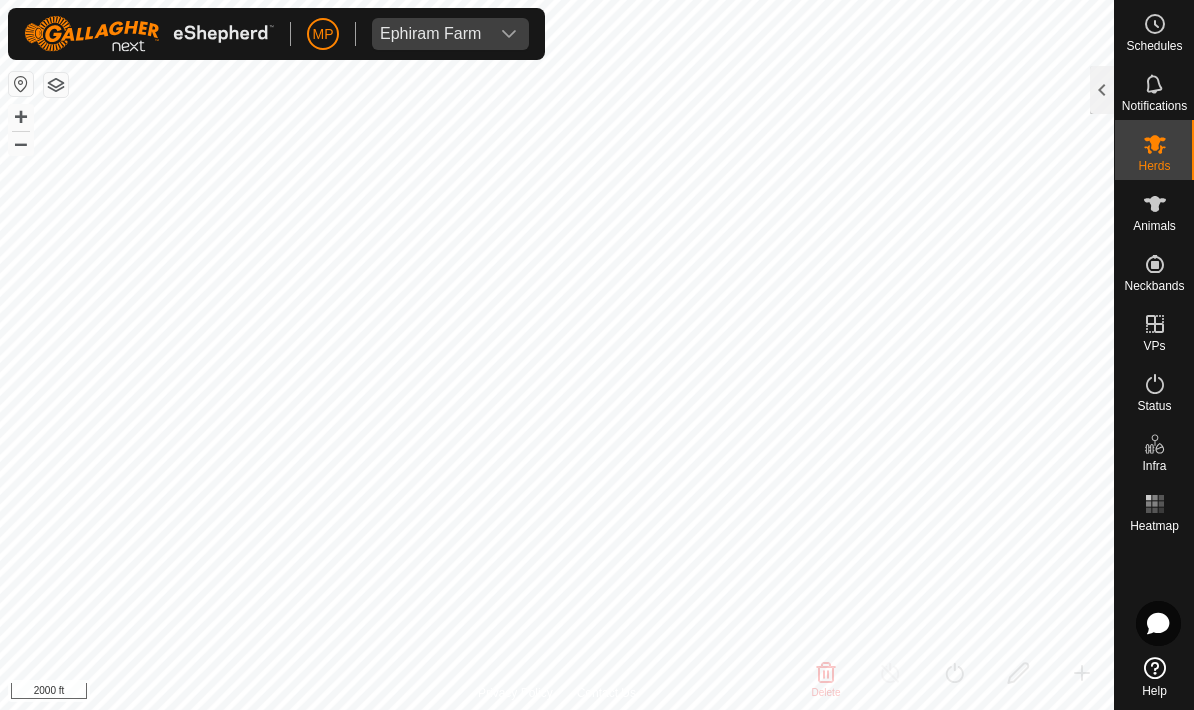 click at bounding box center (21, 84) 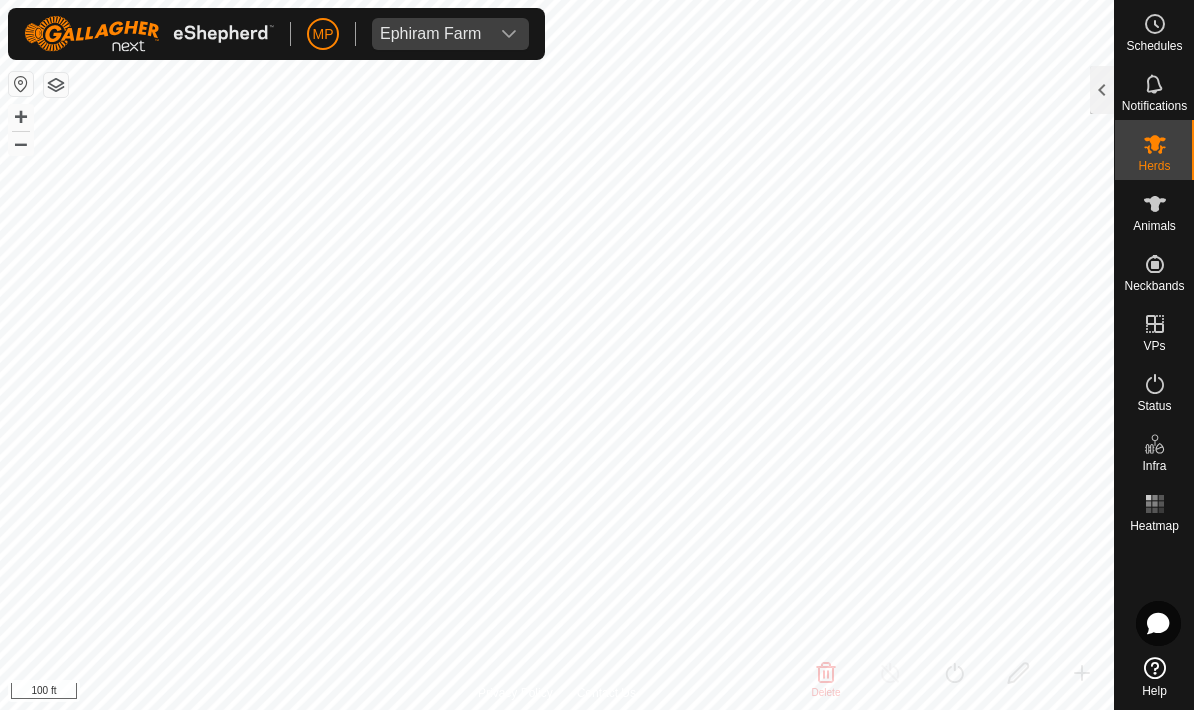click 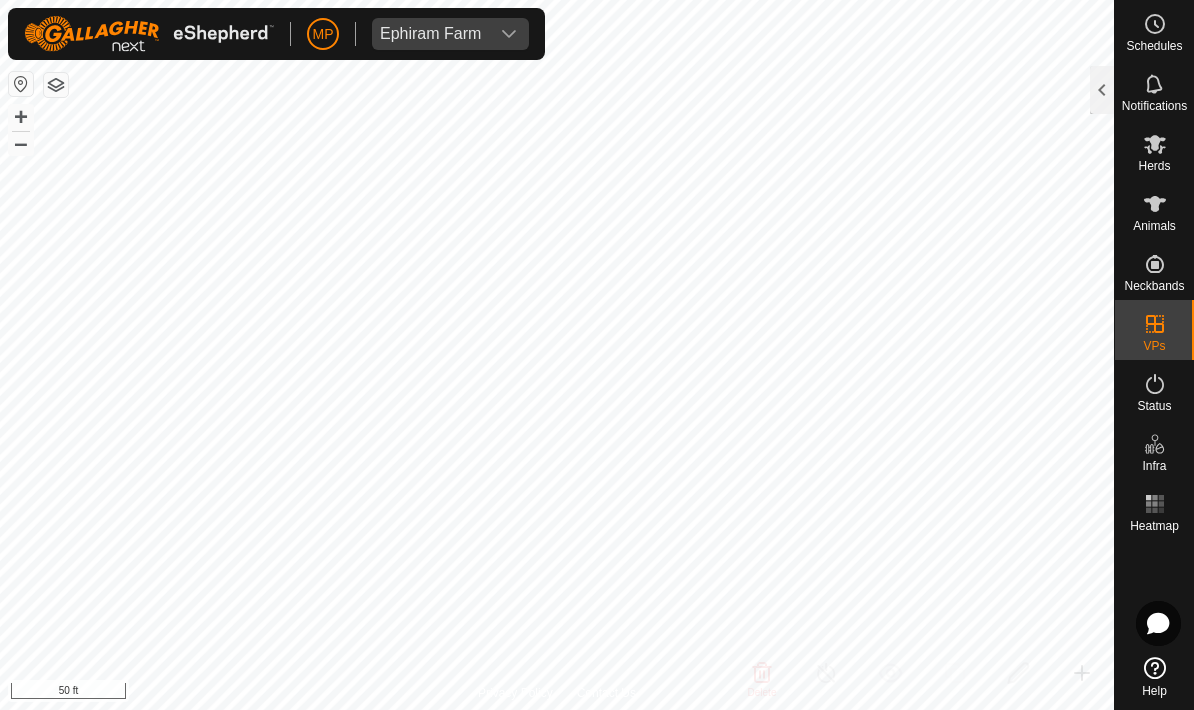 click on "VPs" at bounding box center (1154, 330) 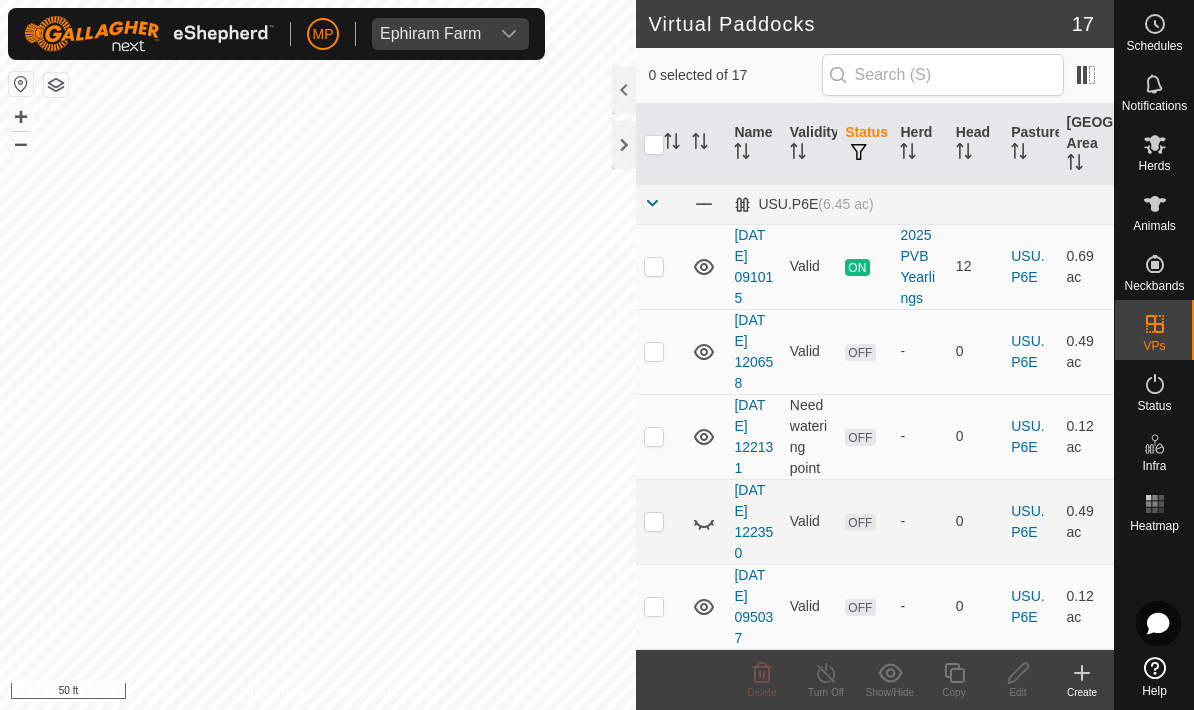 click 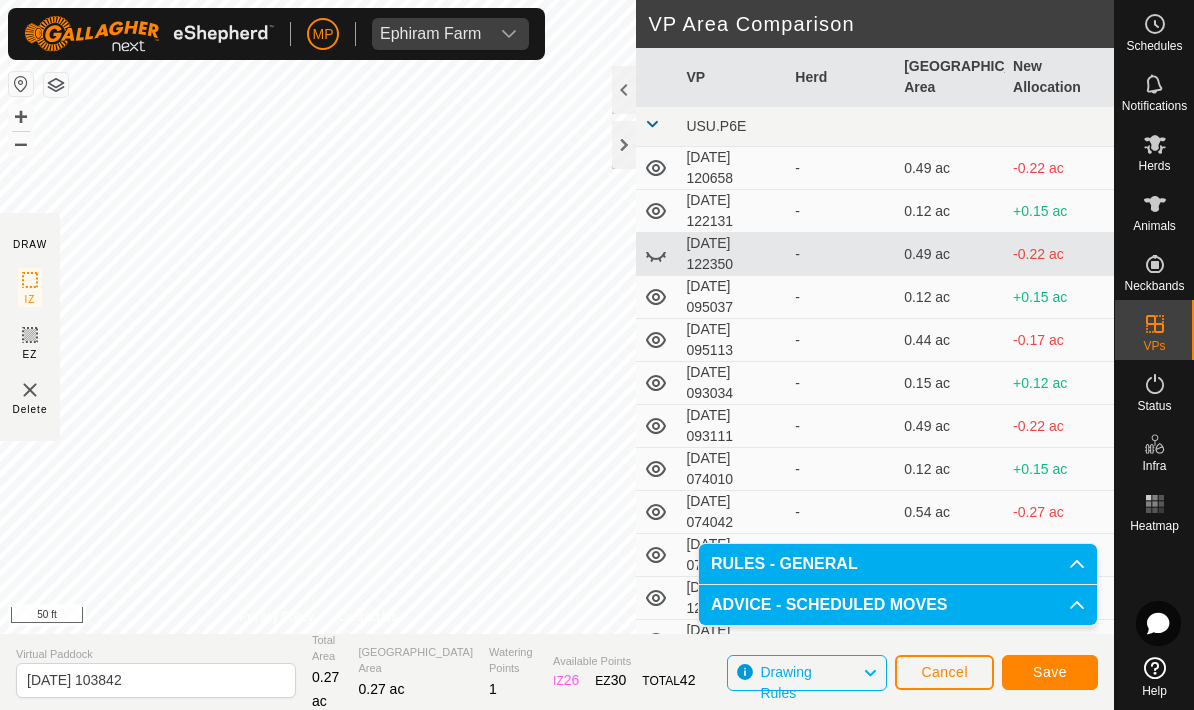 click on "Save" 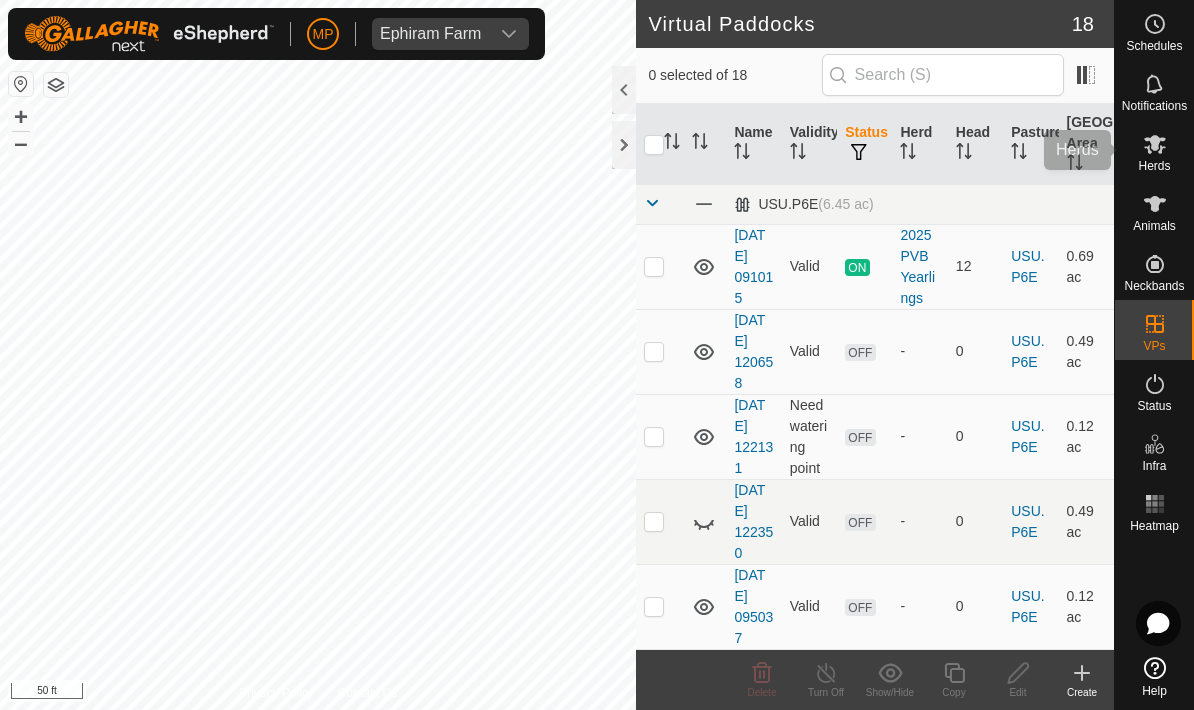 click 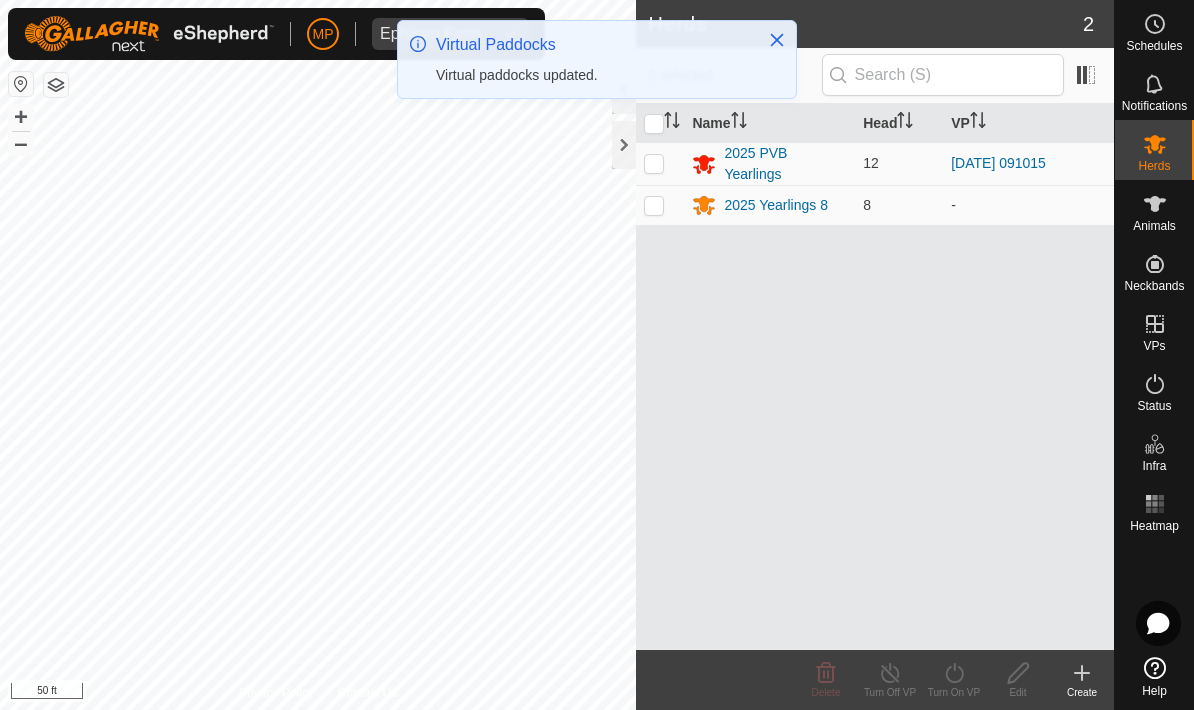 click at bounding box center [660, 163] 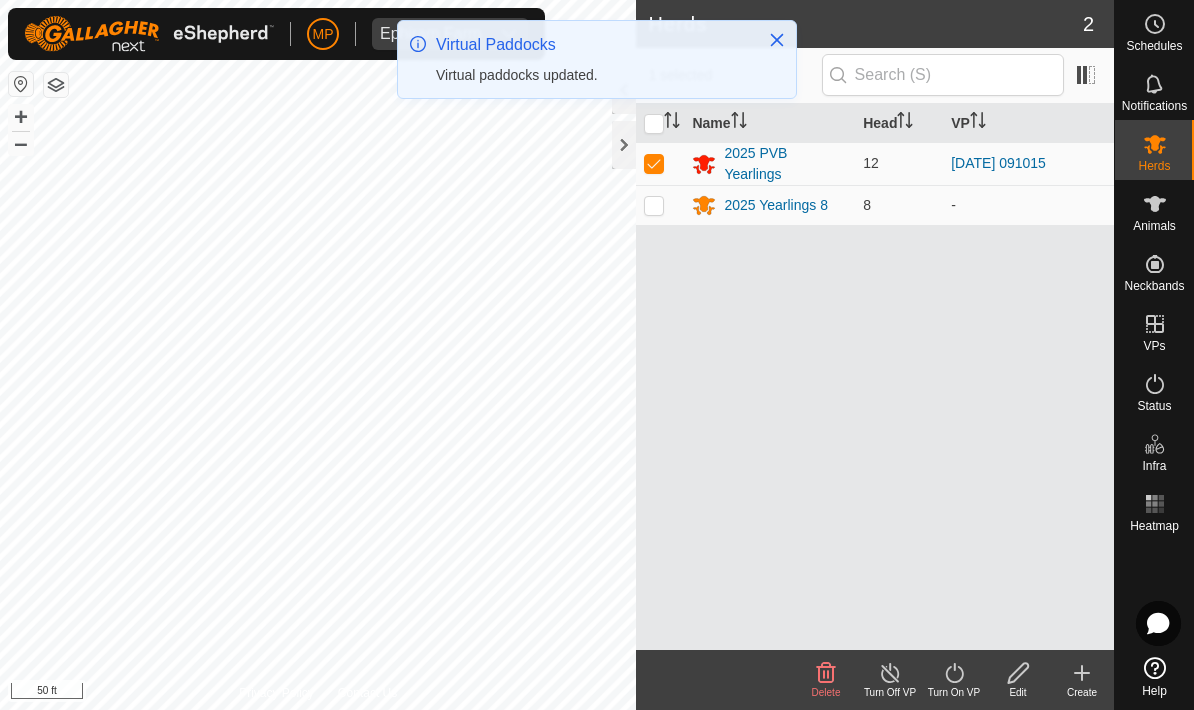 click 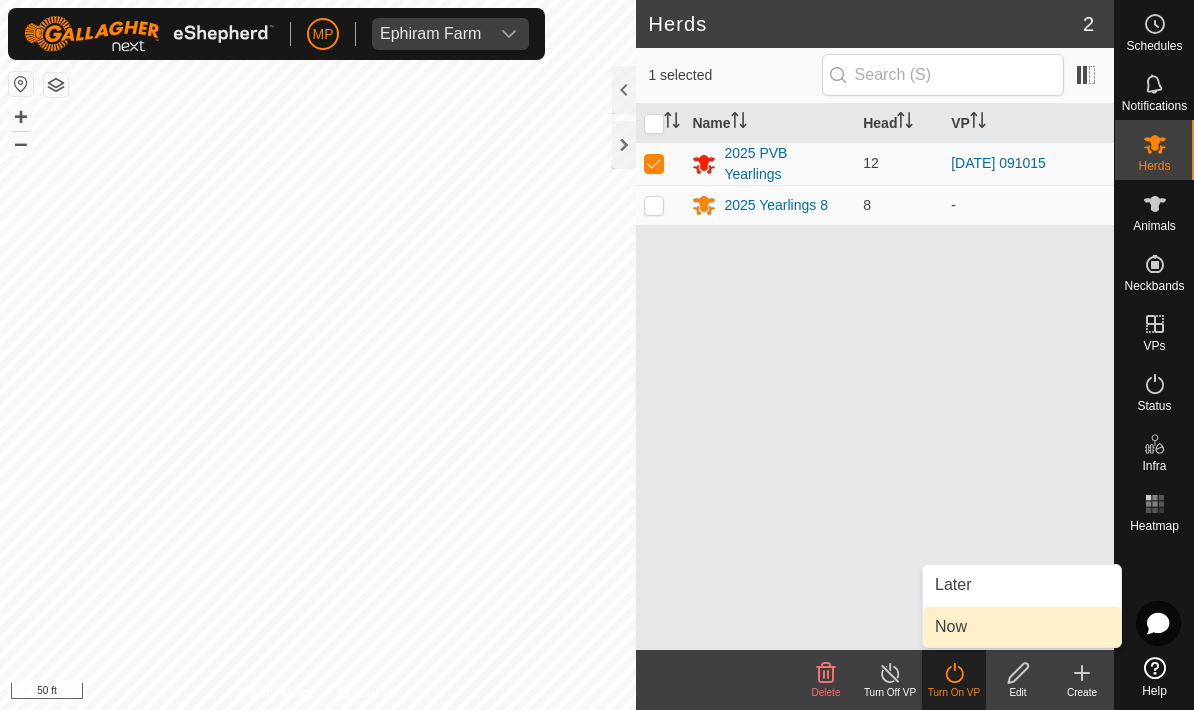 click on "Now" at bounding box center [1022, 627] 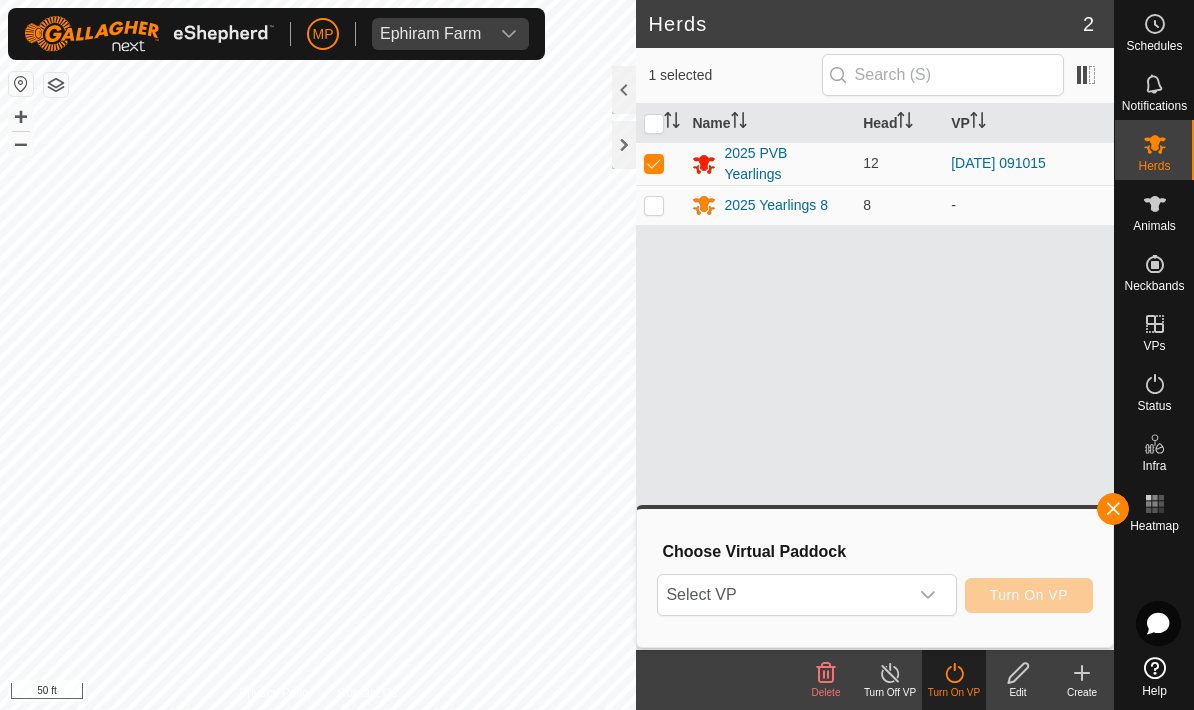 click on "Select VP" at bounding box center [782, 595] 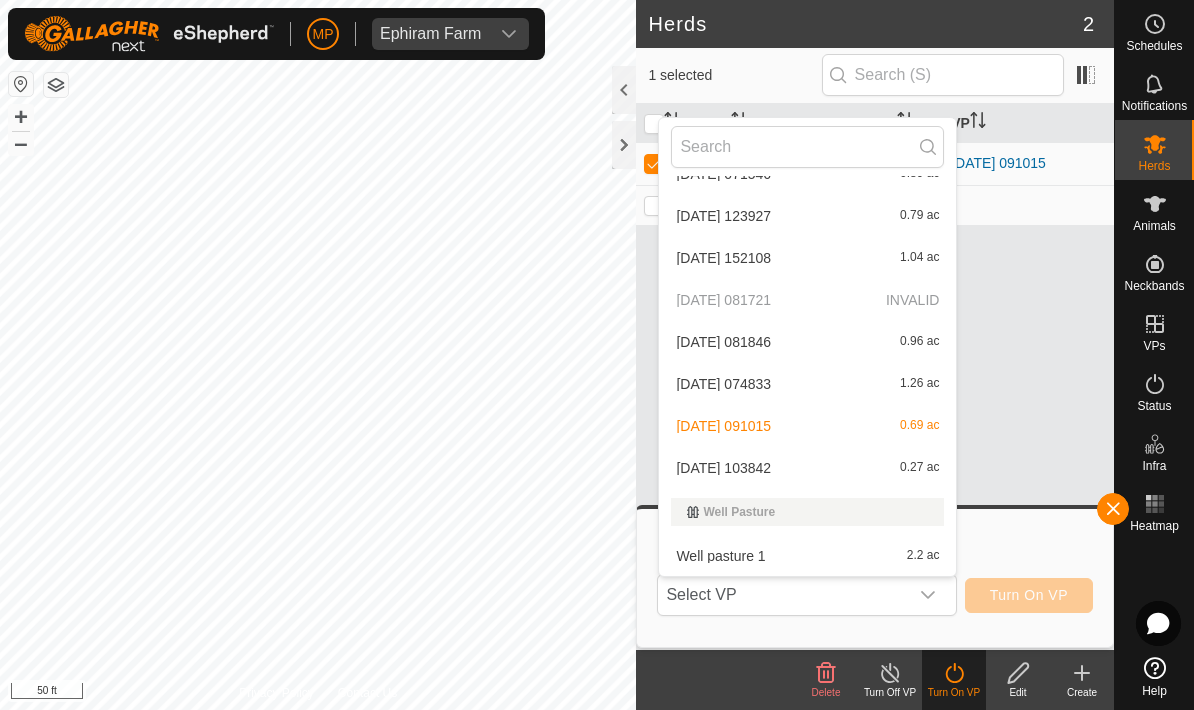 scroll, scrollTop: 446, scrollLeft: 0, axis: vertical 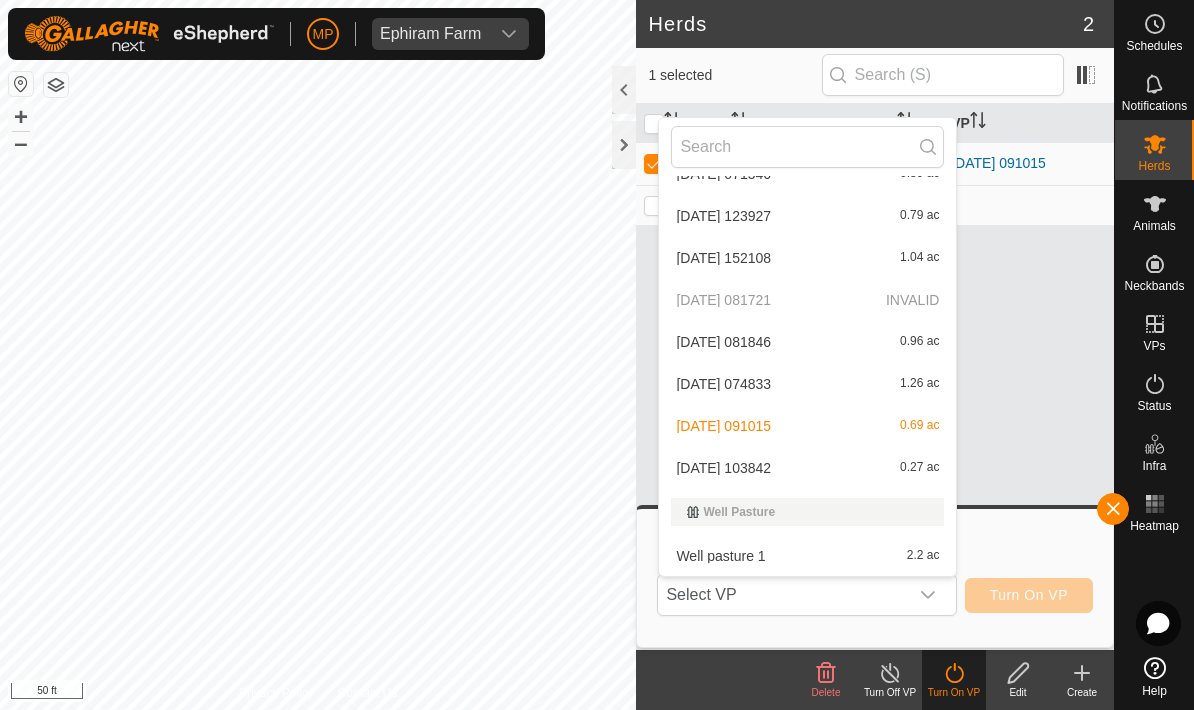 click on "[DATE] 103842  0.27 ac" at bounding box center [807, 468] 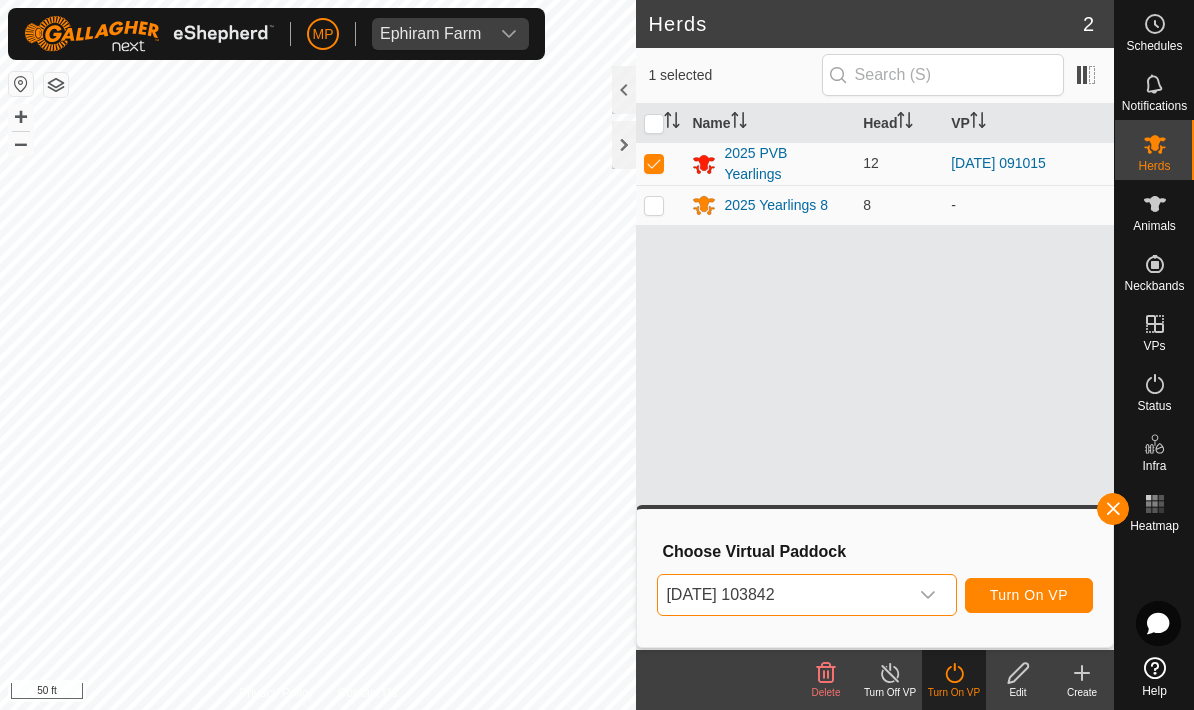 click on "Turn On VP" at bounding box center [1029, 595] 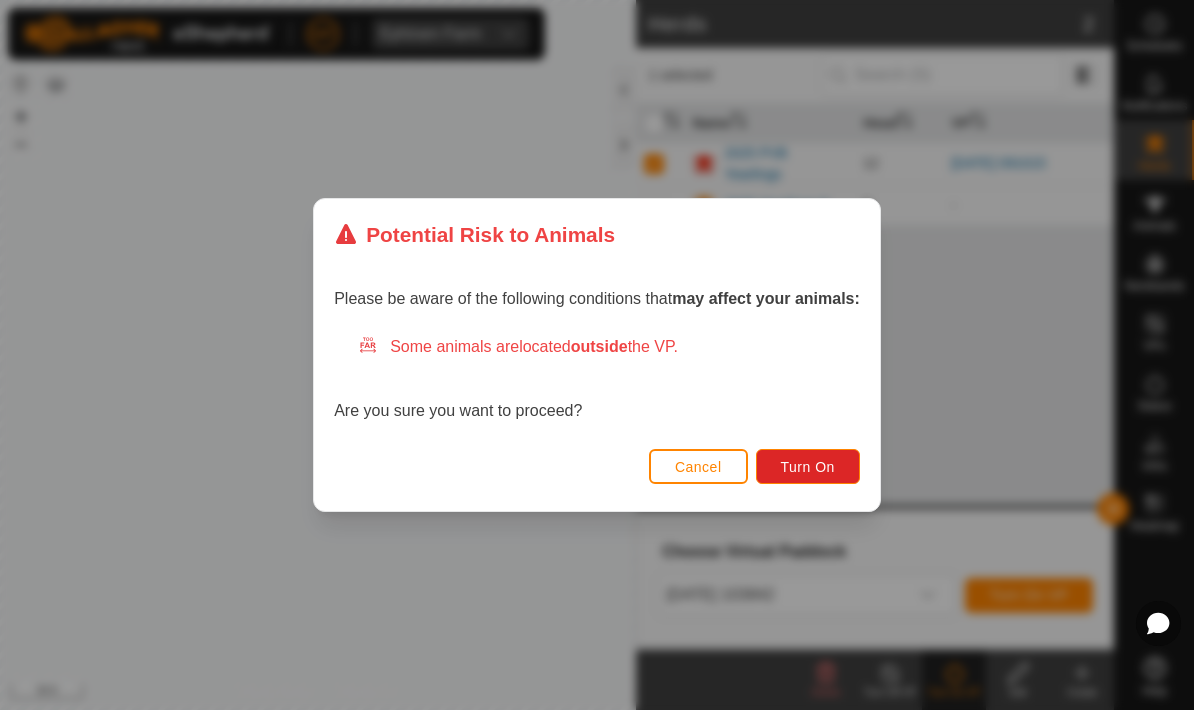 click on "Turn On" at bounding box center (808, 467) 